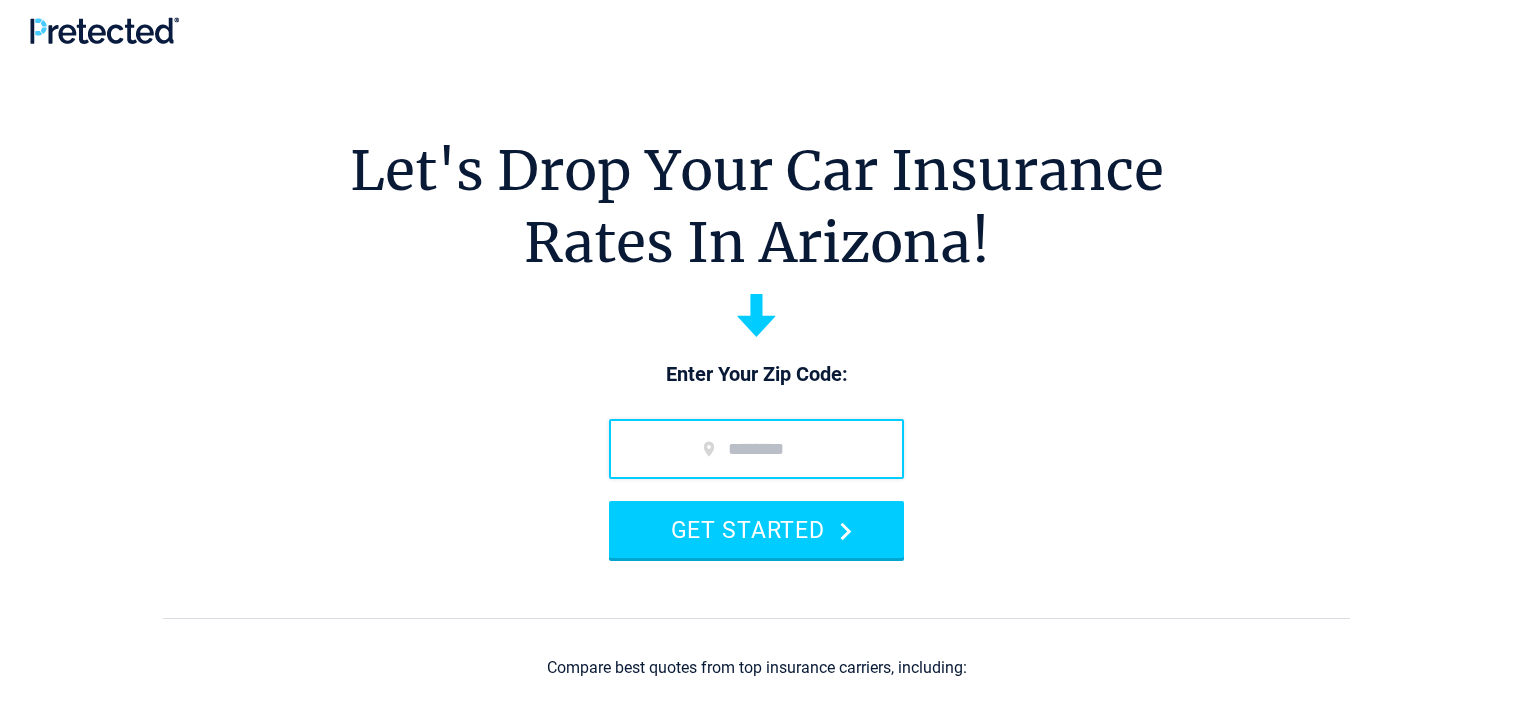 scroll, scrollTop: 0, scrollLeft: 0, axis: both 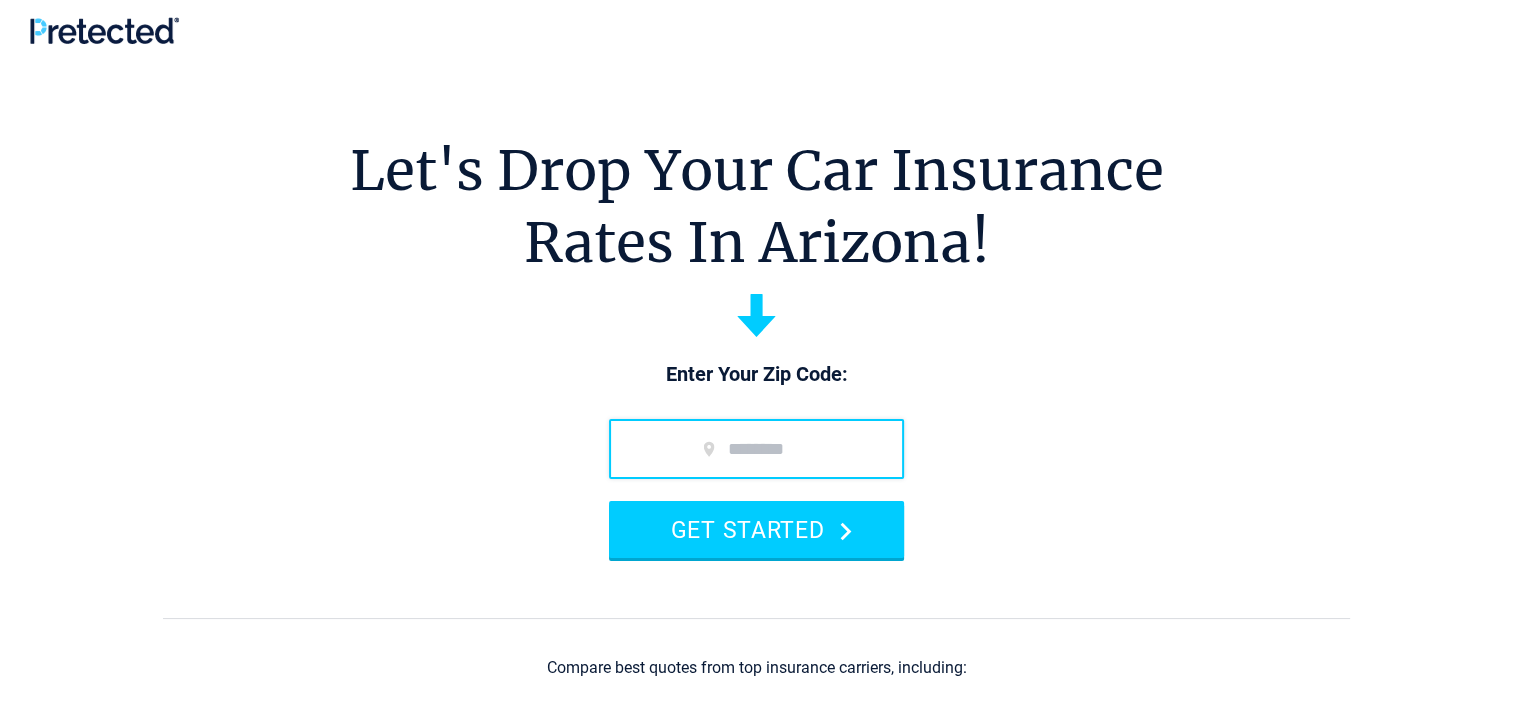 click at bounding box center [756, 449] 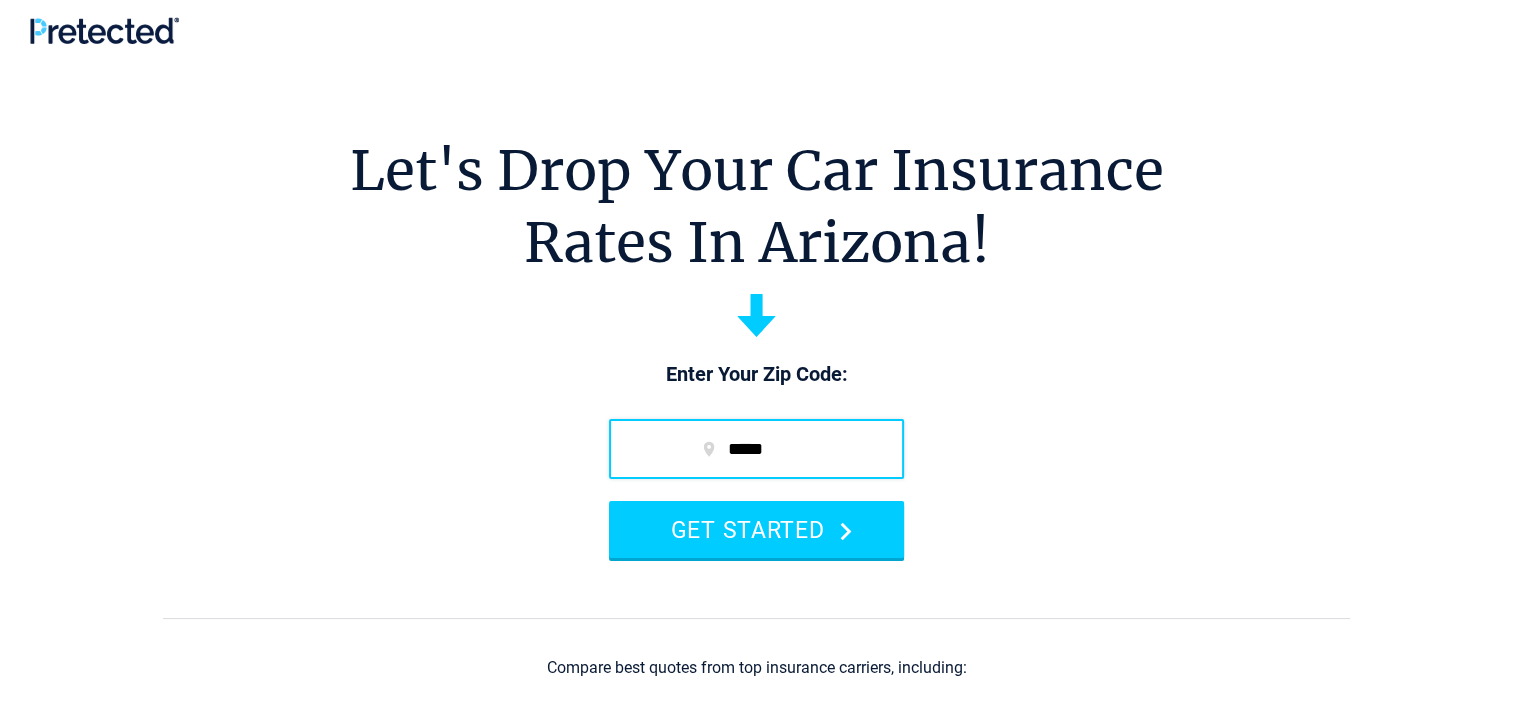 type on "*****" 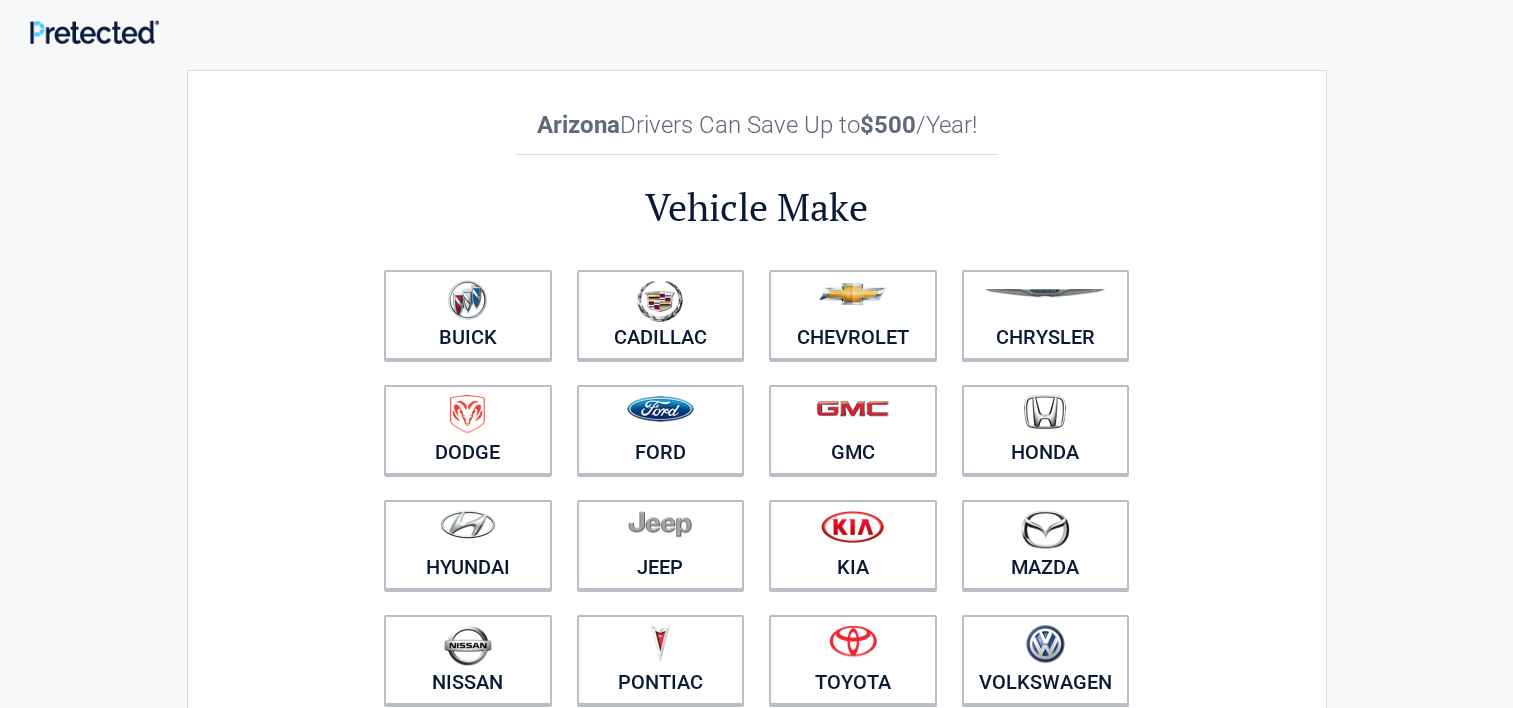 scroll, scrollTop: 0, scrollLeft: 0, axis: both 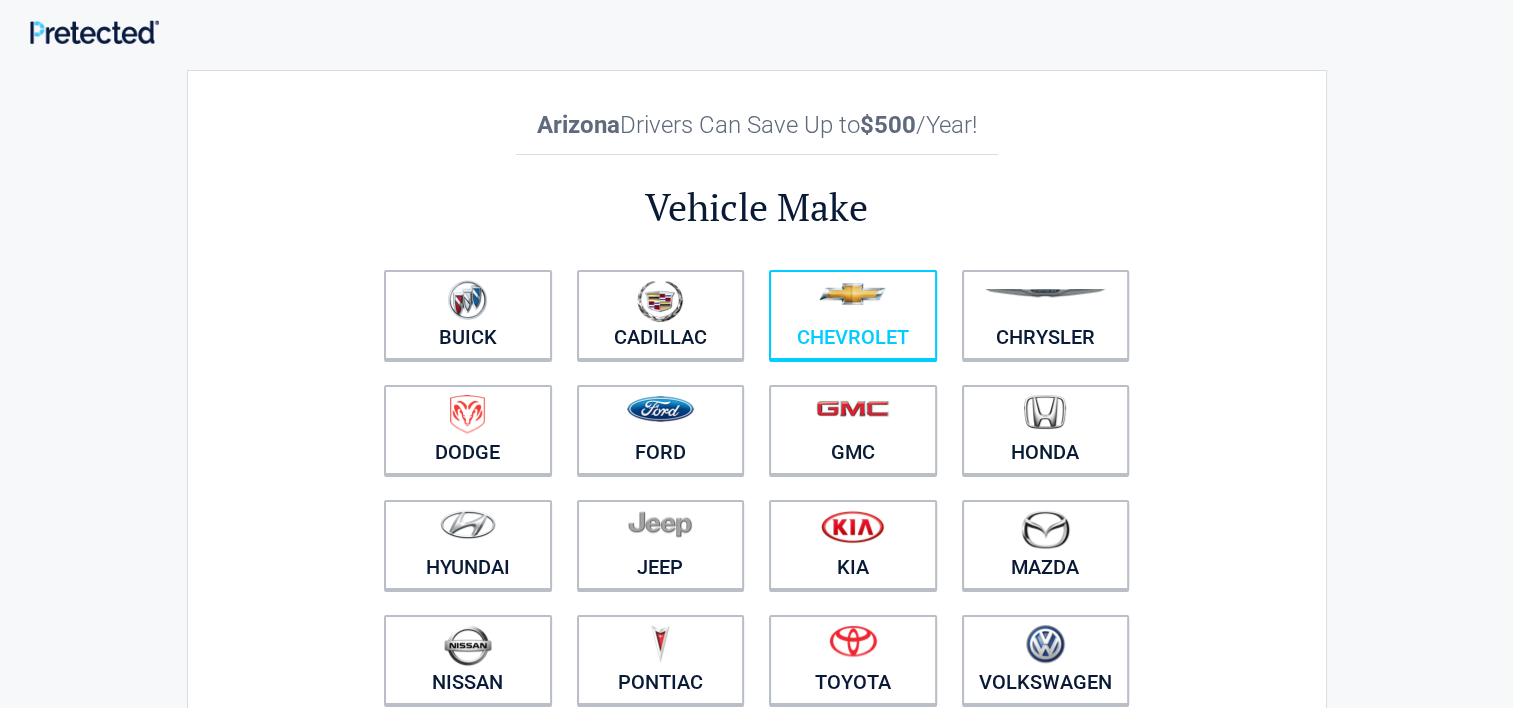 click on "Chevrolet" at bounding box center [853, 315] 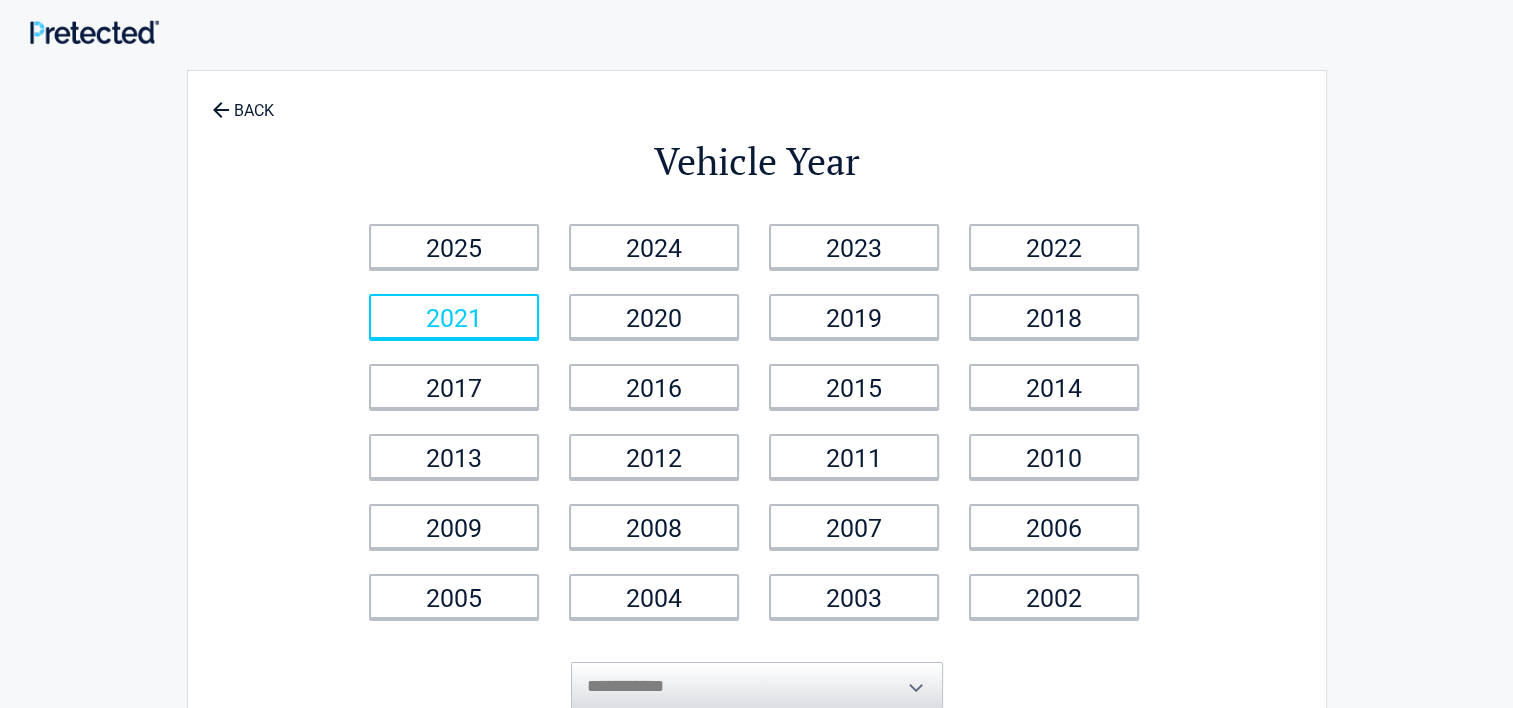 click on "2021" at bounding box center [454, 316] 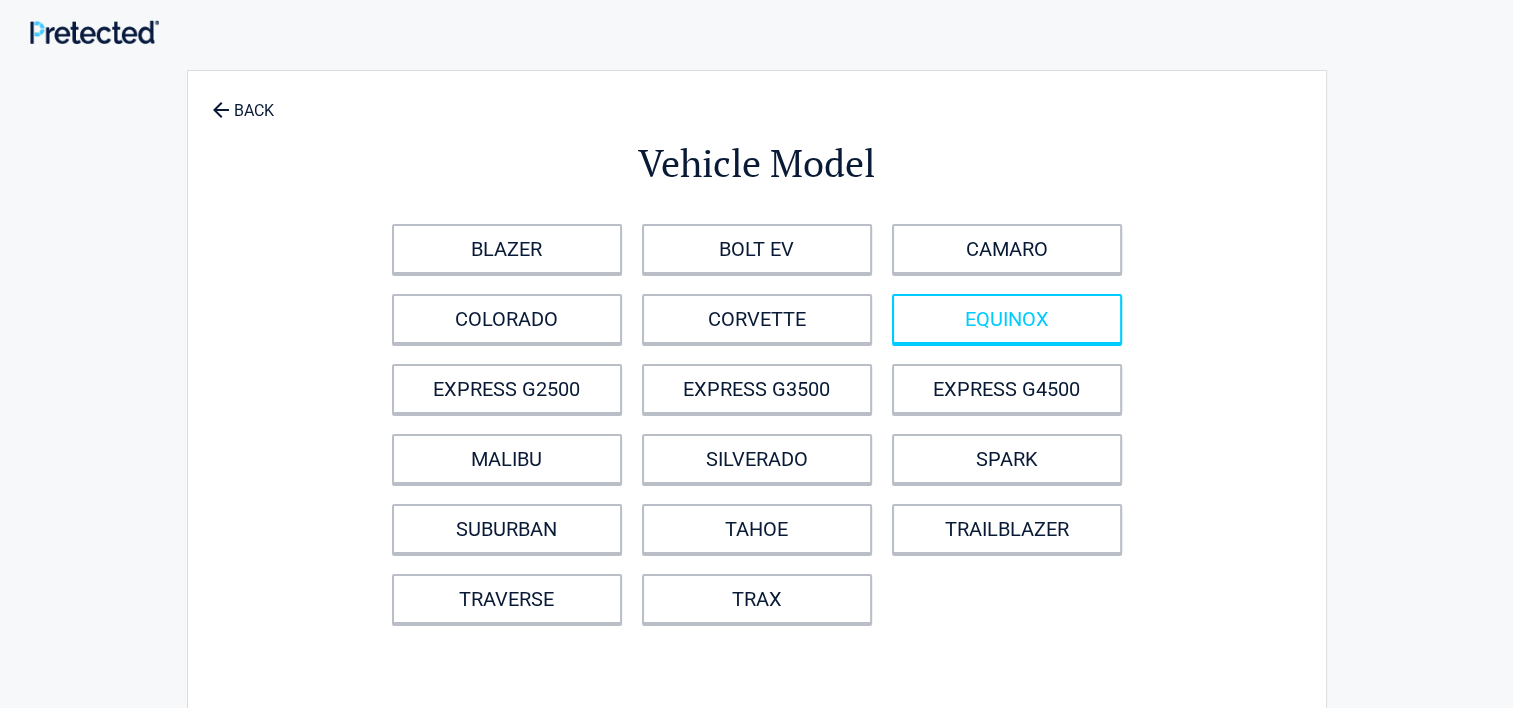 click on "EQUINOX" at bounding box center [1007, 319] 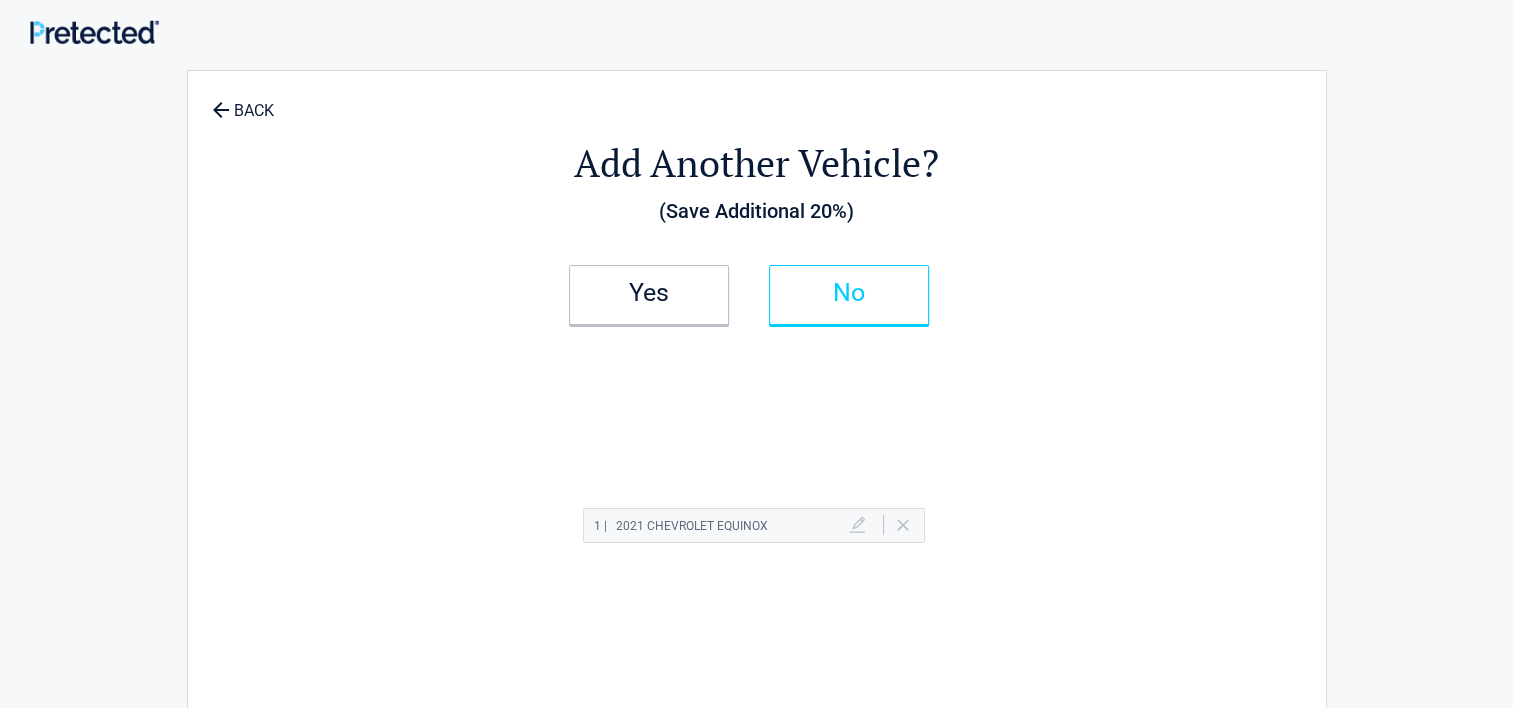 click on "No" at bounding box center (849, 293) 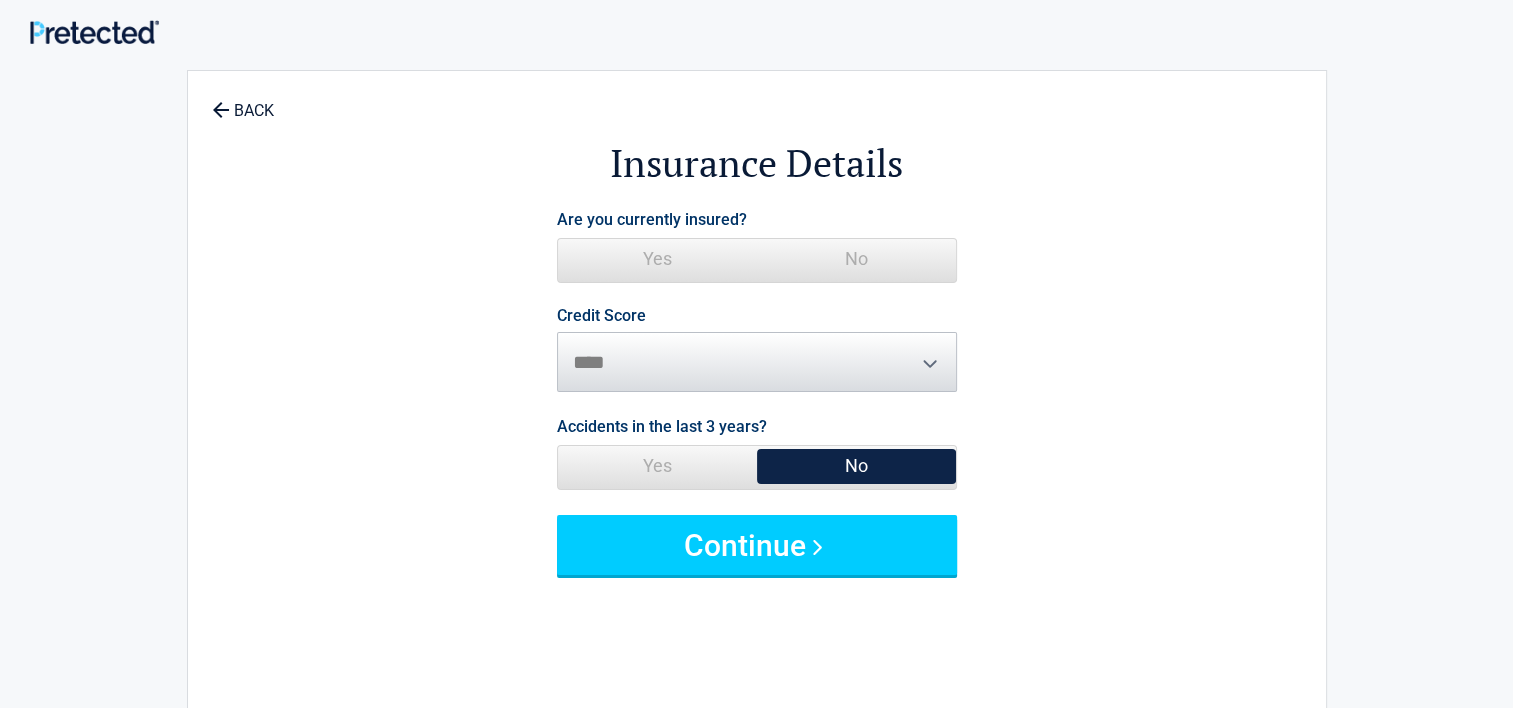 click on "No" at bounding box center [856, 259] 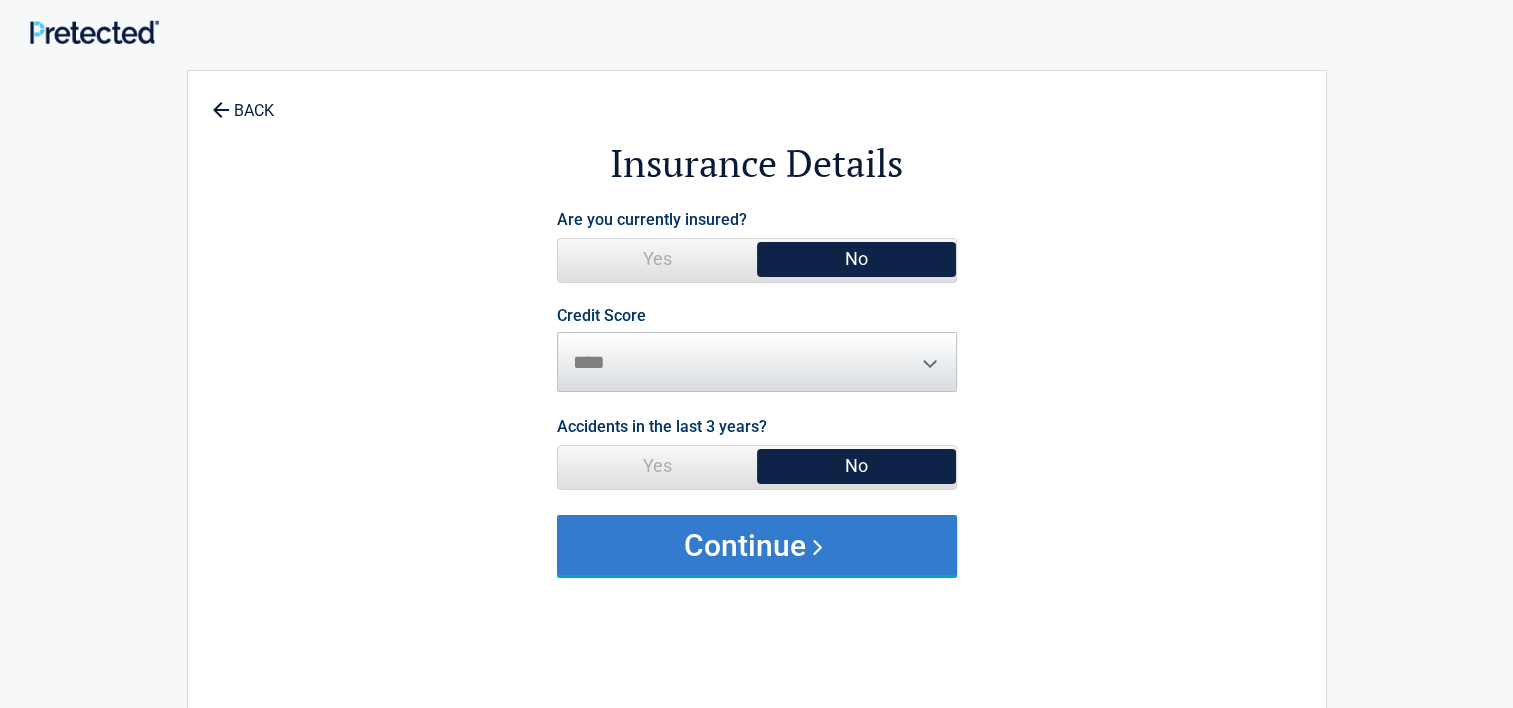 click on "Continue" at bounding box center [757, 545] 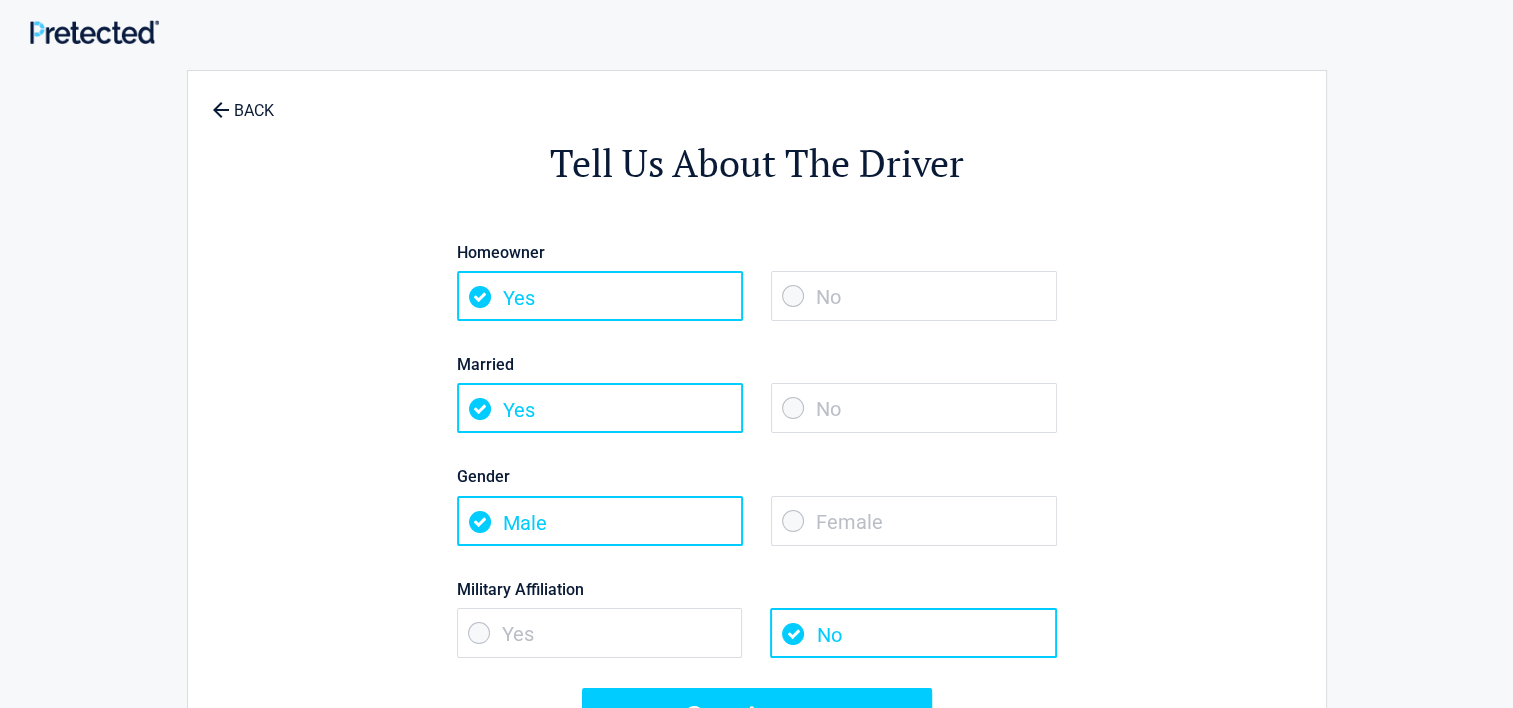 click on "No" at bounding box center (914, 296) 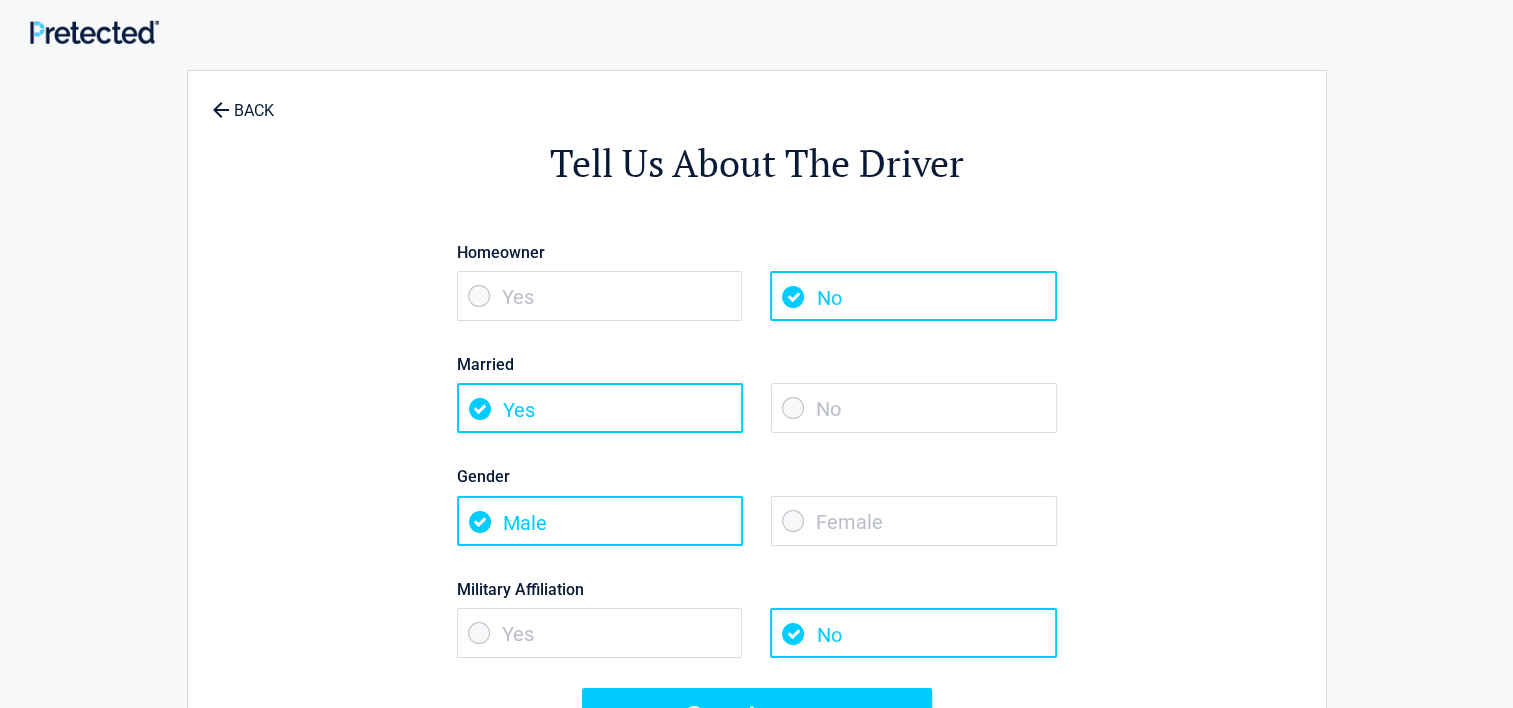 click on "Female" at bounding box center [914, 521] 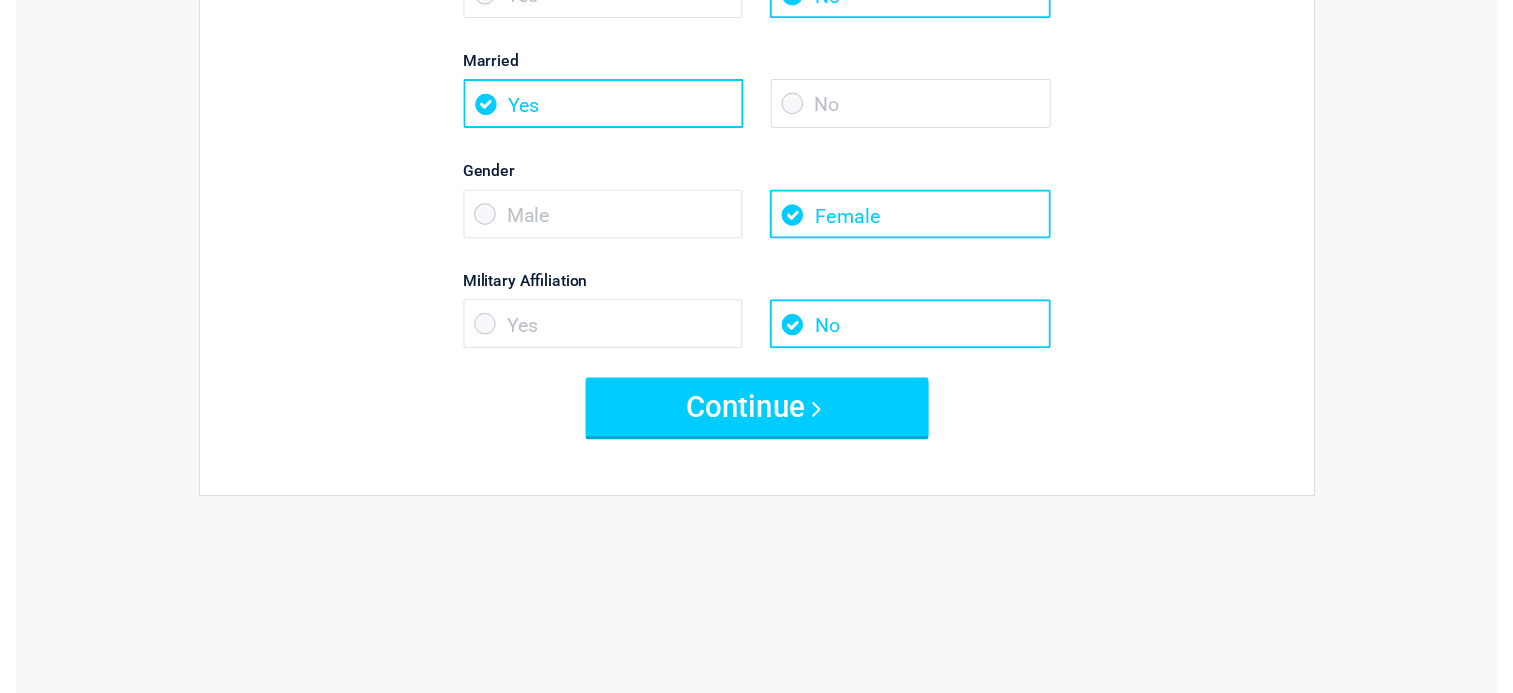 scroll, scrollTop: 306, scrollLeft: 0, axis: vertical 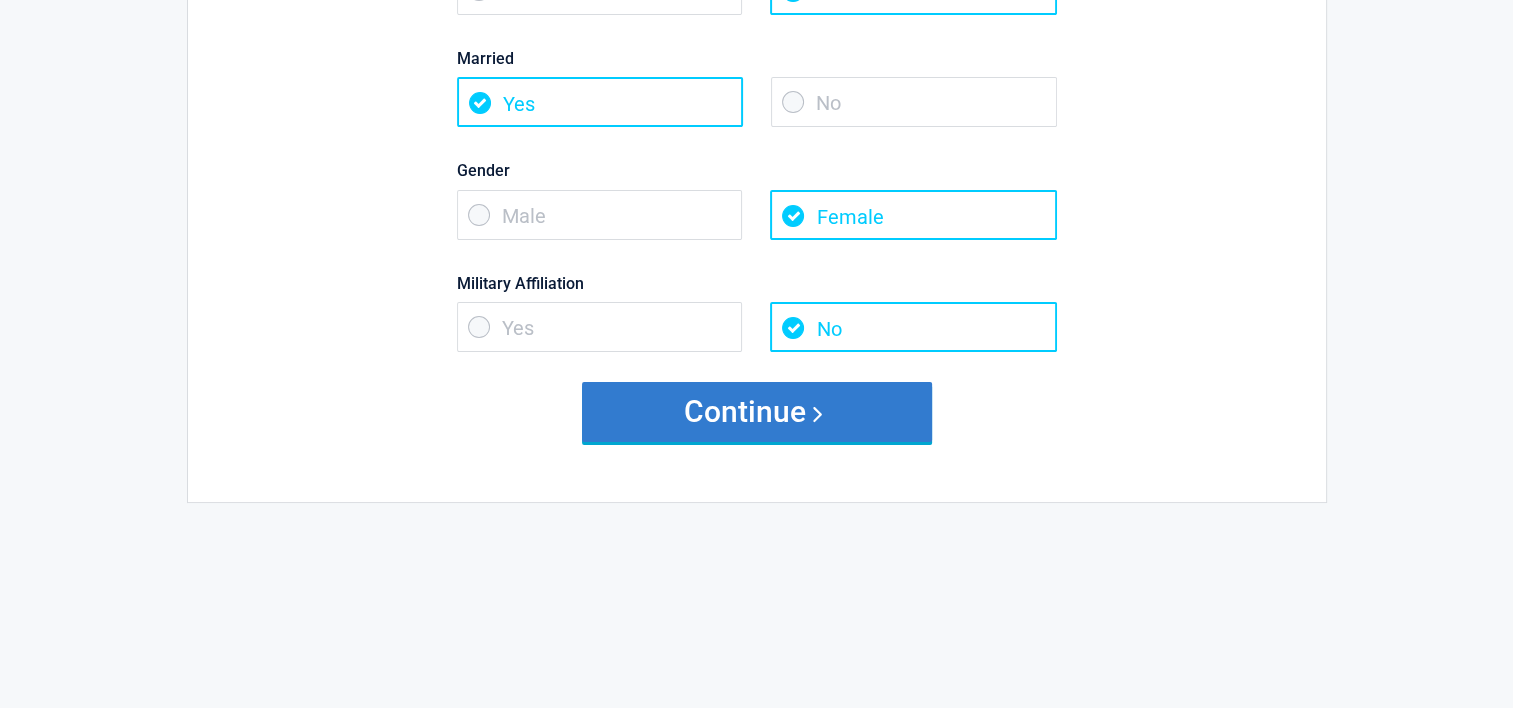 click on "Continue" at bounding box center [757, 412] 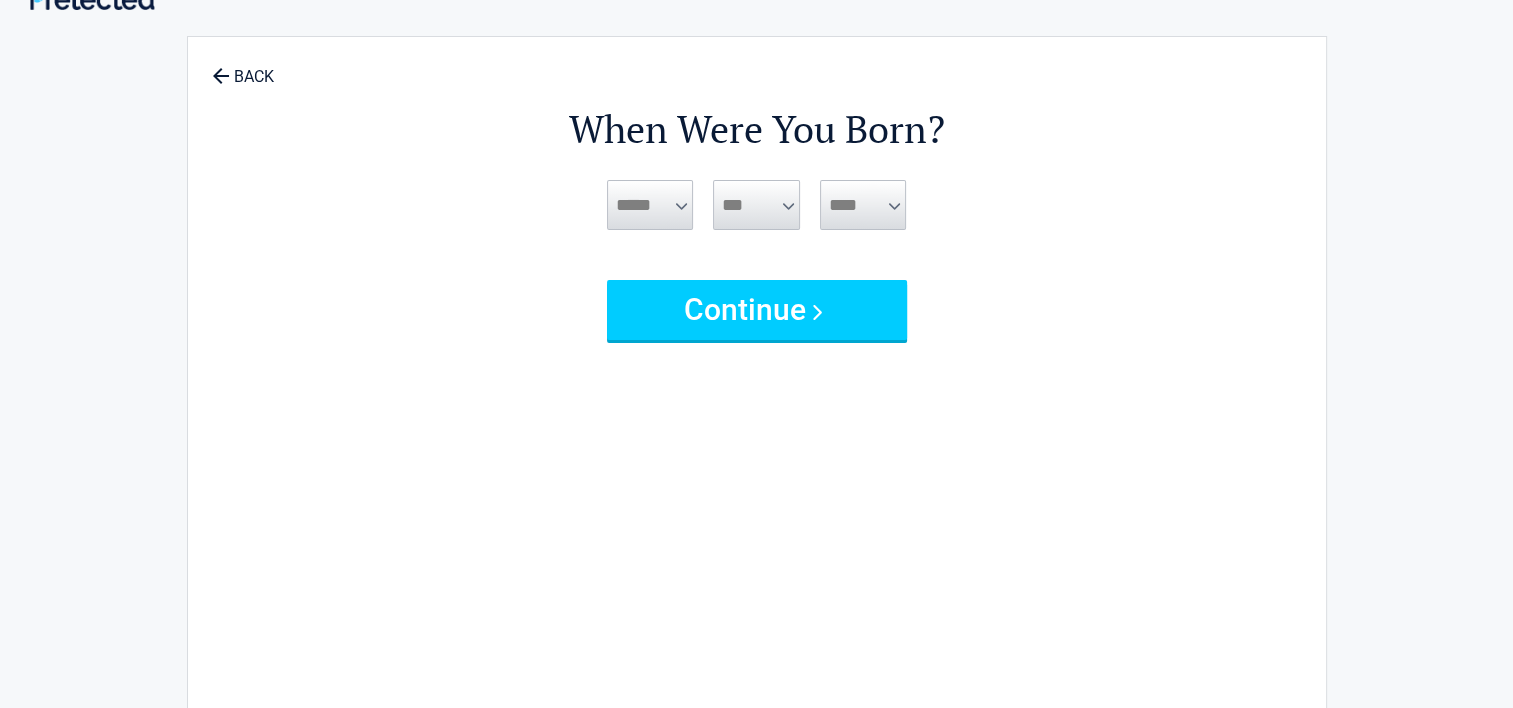 scroll, scrollTop: 0, scrollLeft: 0, axis: both 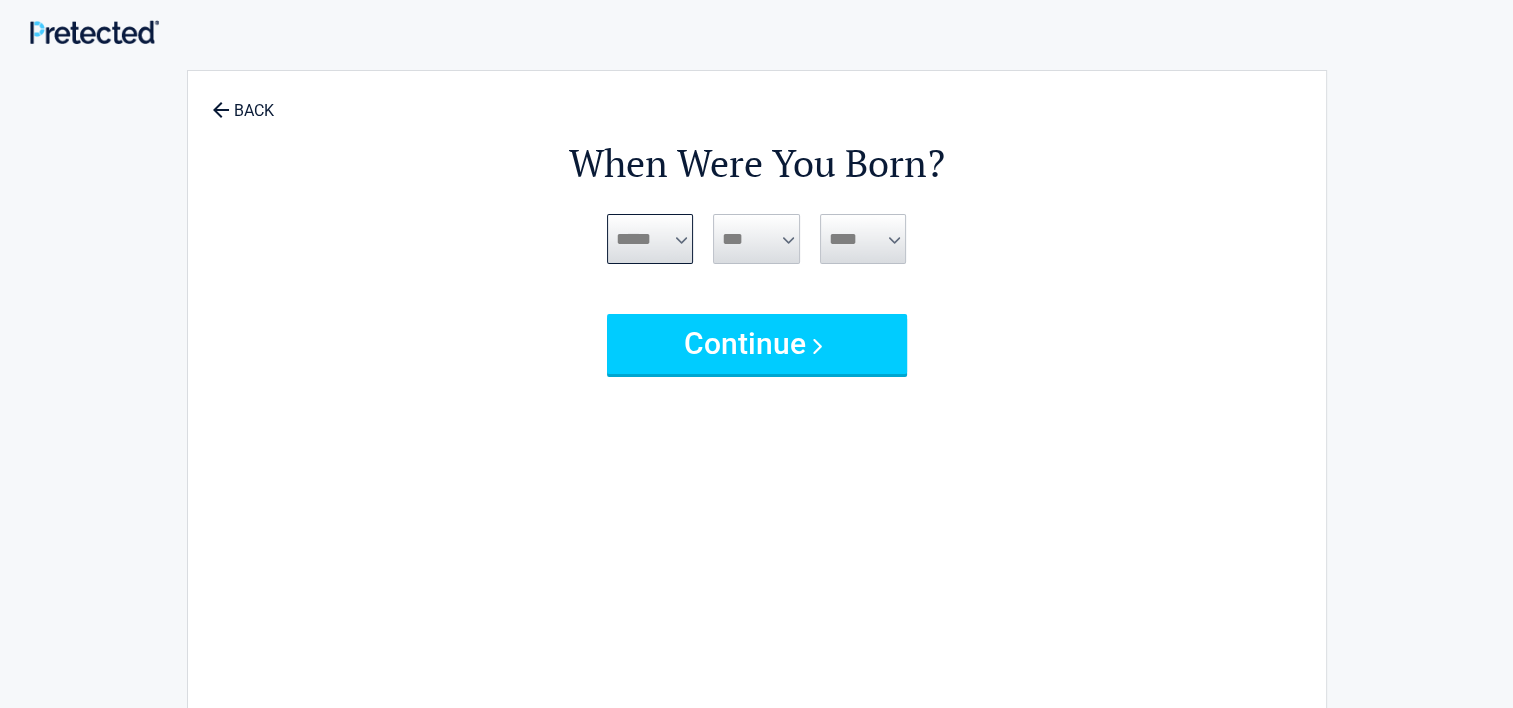 click on "*****
***
***
***
***
***
***
***
***
***
***
***
***" at bounding box center (650, 239) 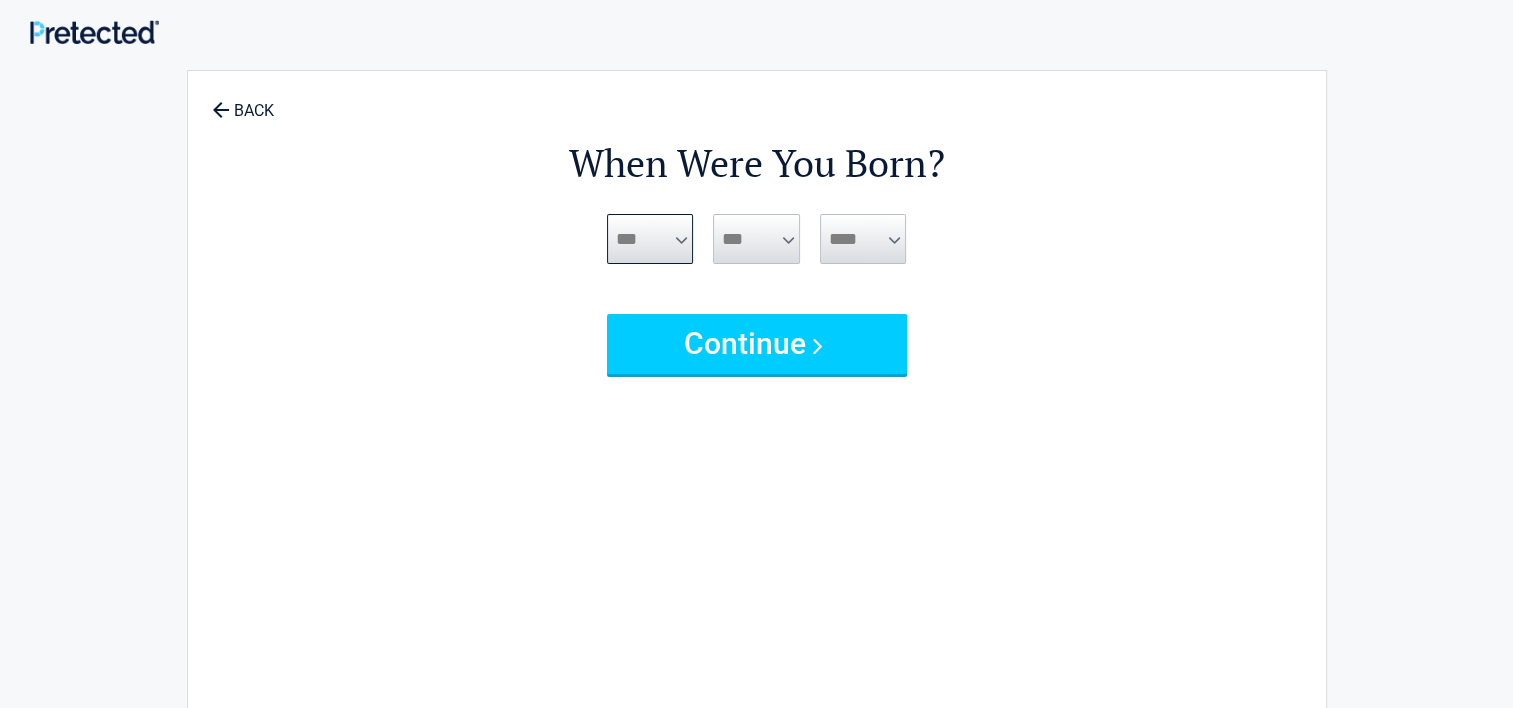 click on "*****
***
***
***
***
***
***
***
***
***
***
***
***" at bounding box center [650, 239] 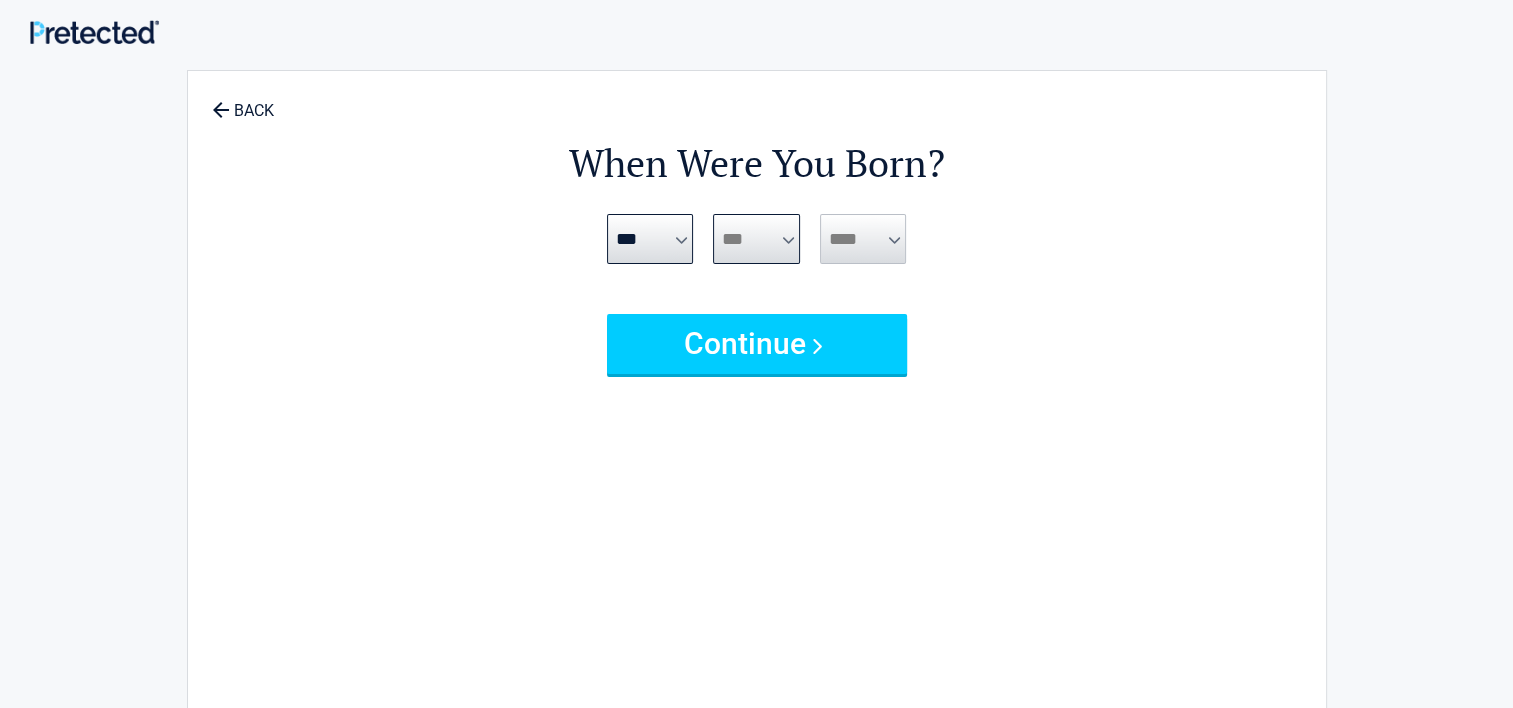 click on "*** * * * * * * * * * ** ** ** ** ** ** ** ** ** ** ** ** ** ** ** ** ** ** ** ** ** **" at bounding box center (756, 239) 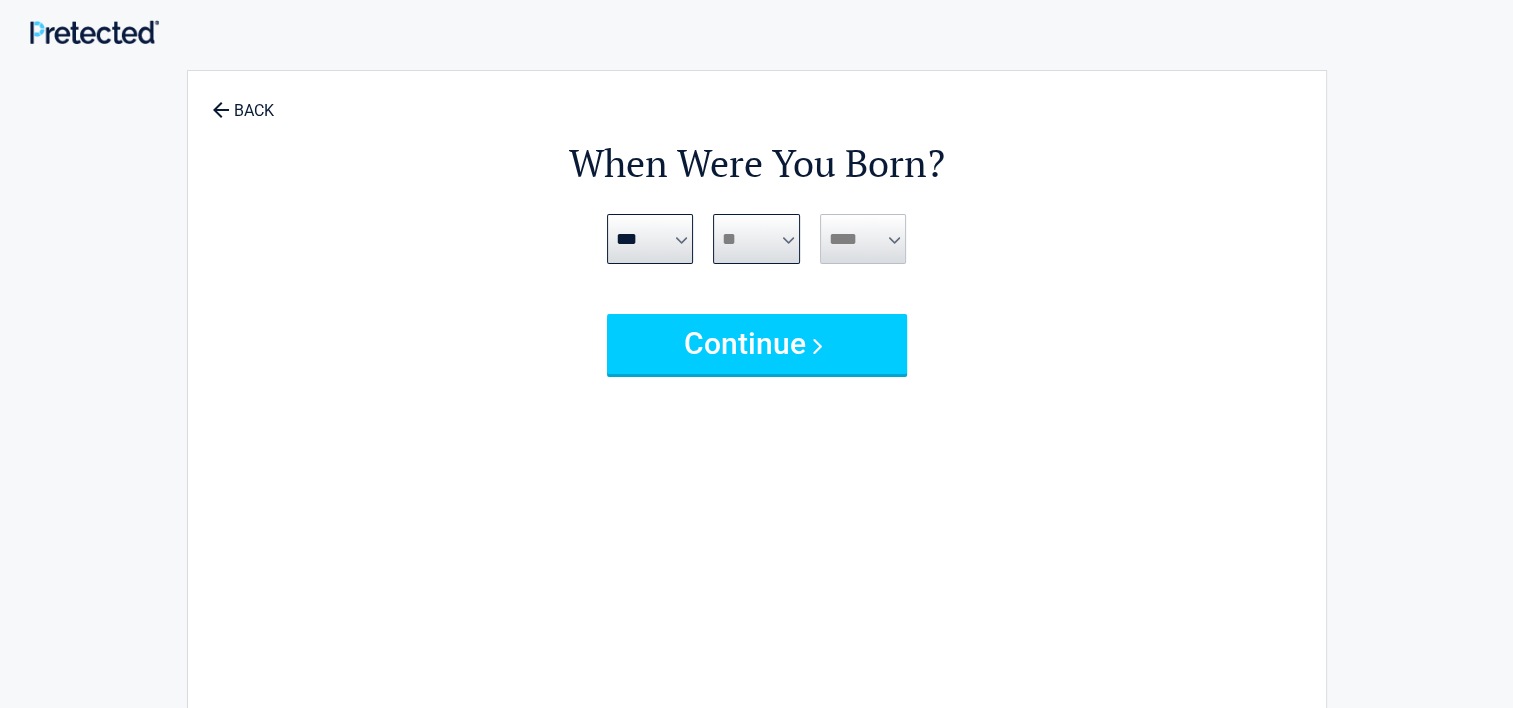 click on "*** * * * * * * * * * ** ** ** ** ** ** ** ** ** ** ** ** ** ** ** ** ** ** ** ** ** **" at bounding box center [756, 239] 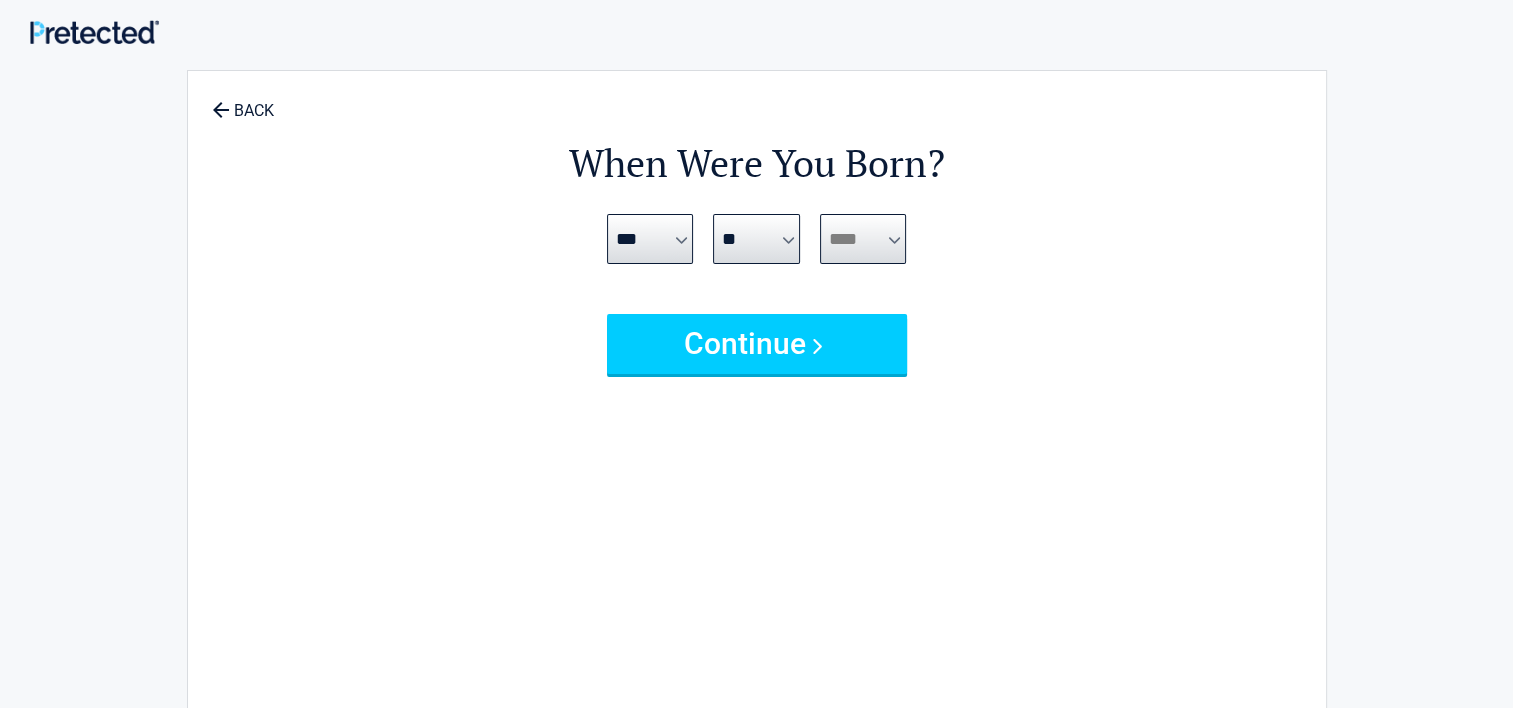click on "****
****
****
****
****
****
****
****
****
****
****
****
****
****
****
****
****
****
****
****
****
****
****
****
****
****
****
****
****
****
****
****
****
****
****
****
****
****
****
****
****
****
****
****
****
****
****
****
****
****
****
****
****
****
****
****
****
****
****
****
****
****
****
****" at bounding box center (863, 239) 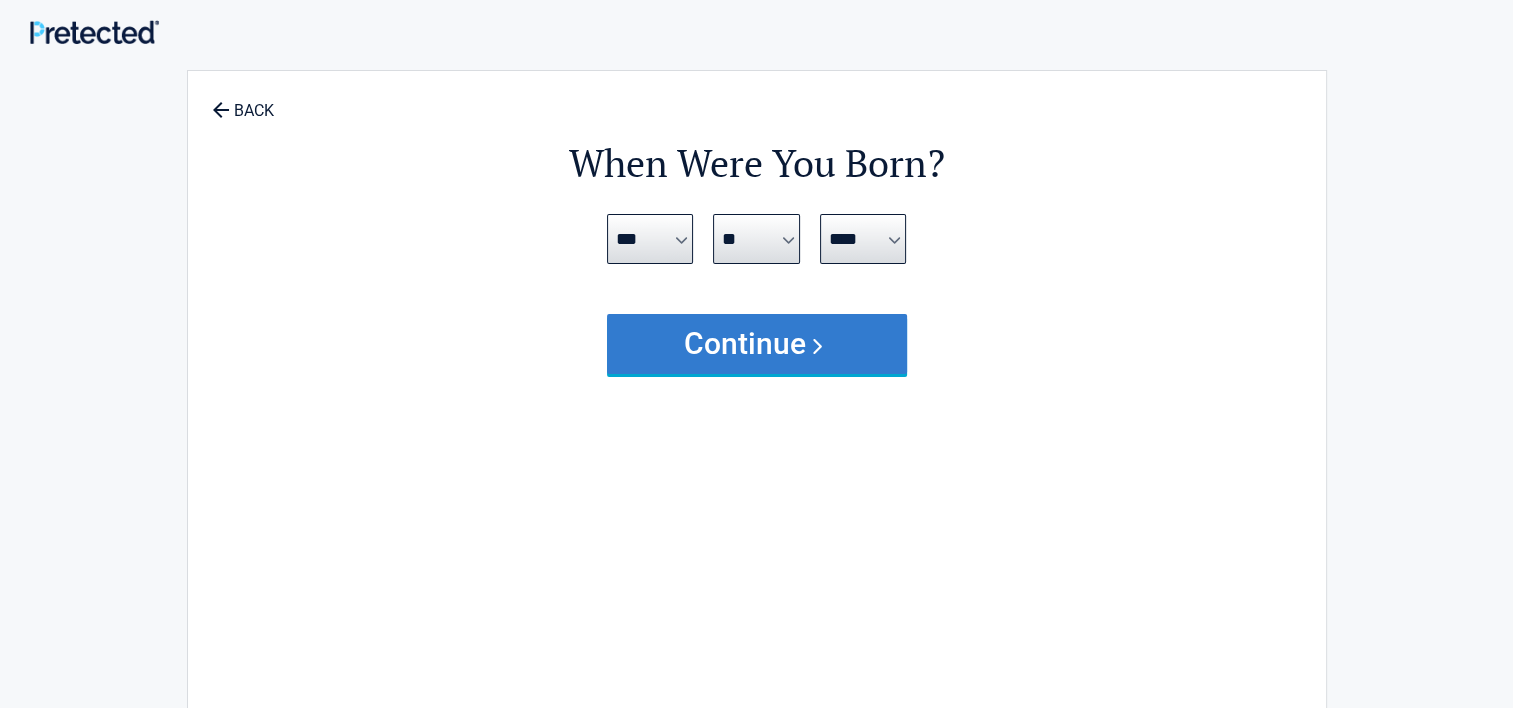 click on "Continue" at bounding box center [757, 344] 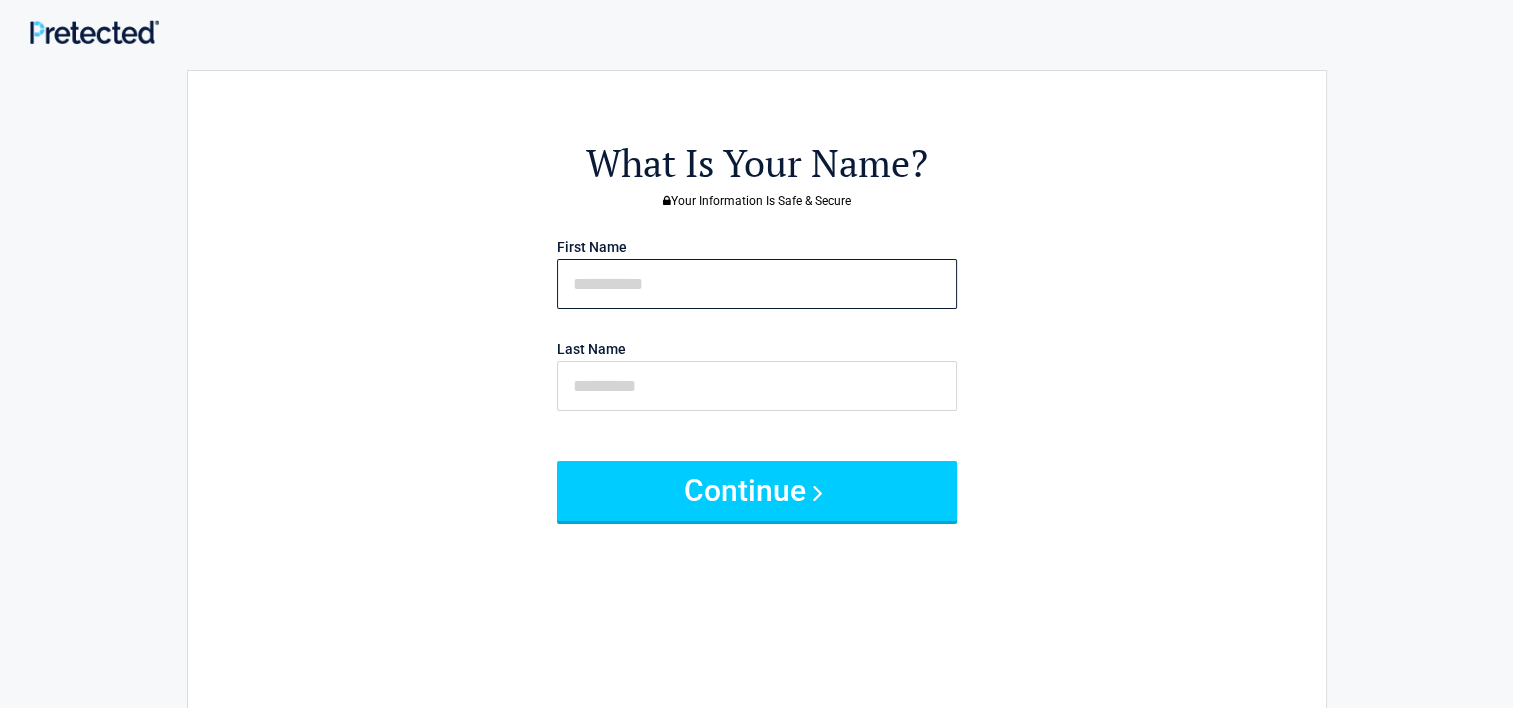 click at bounding box center (757, 284) 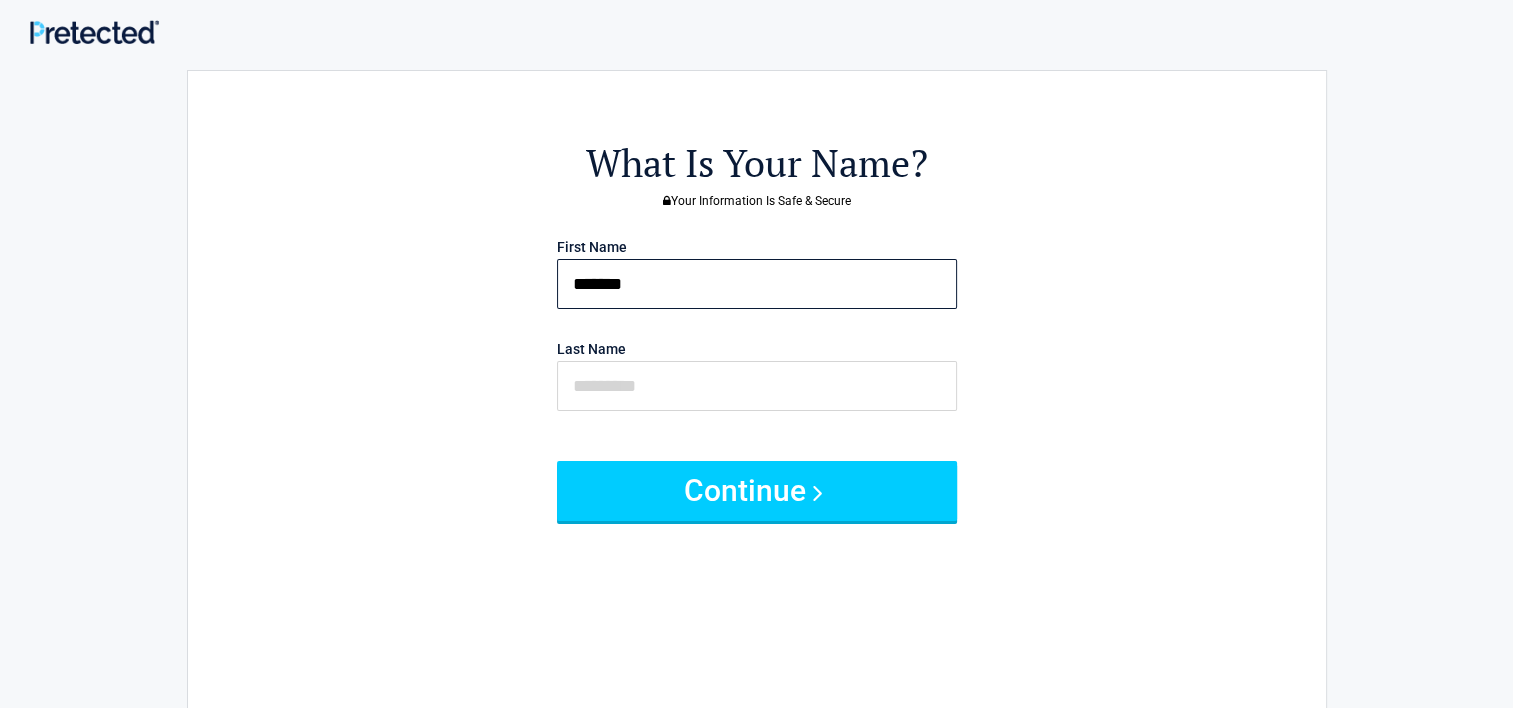 type on "*******" 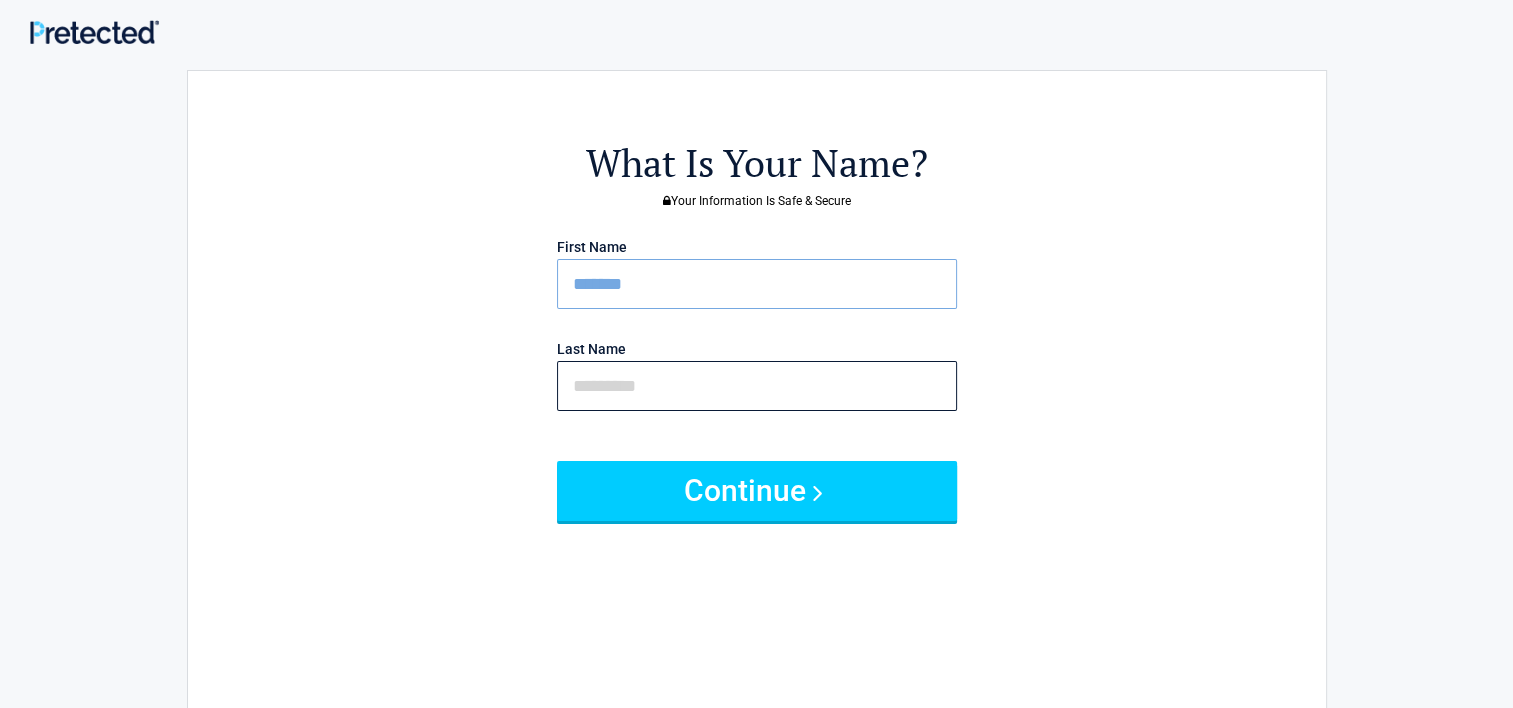 click at bounding box center [757, 386] 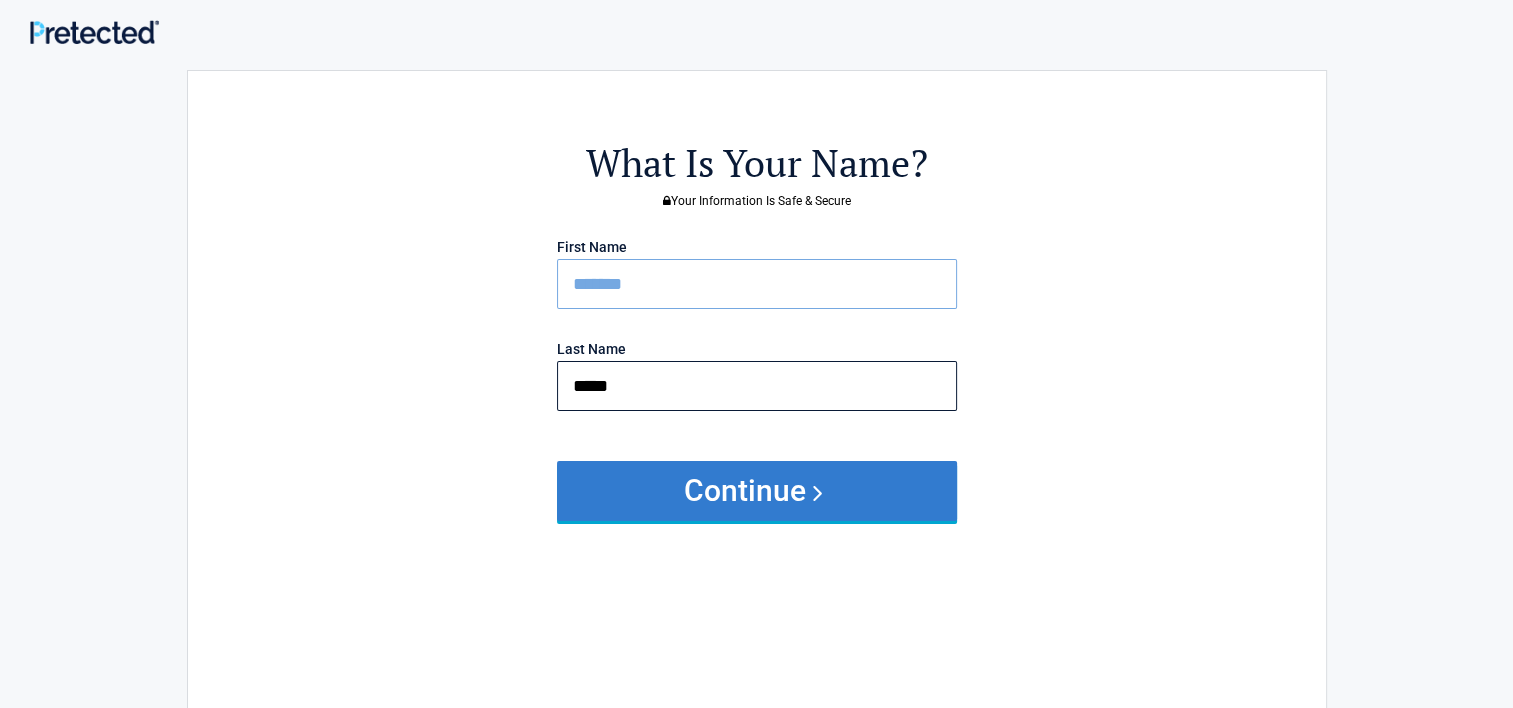 type on "*****" 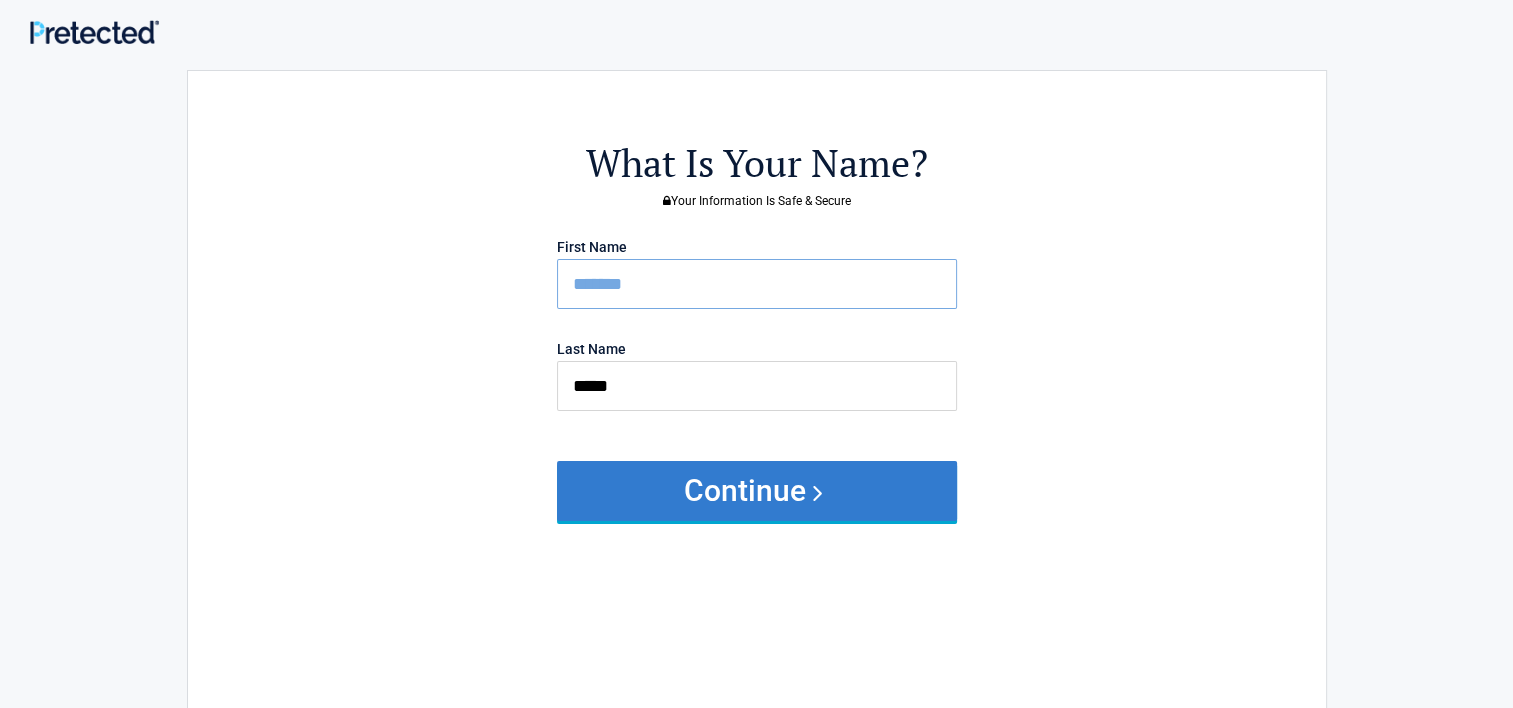 click on "Continue" at bounding box center [757, 491] 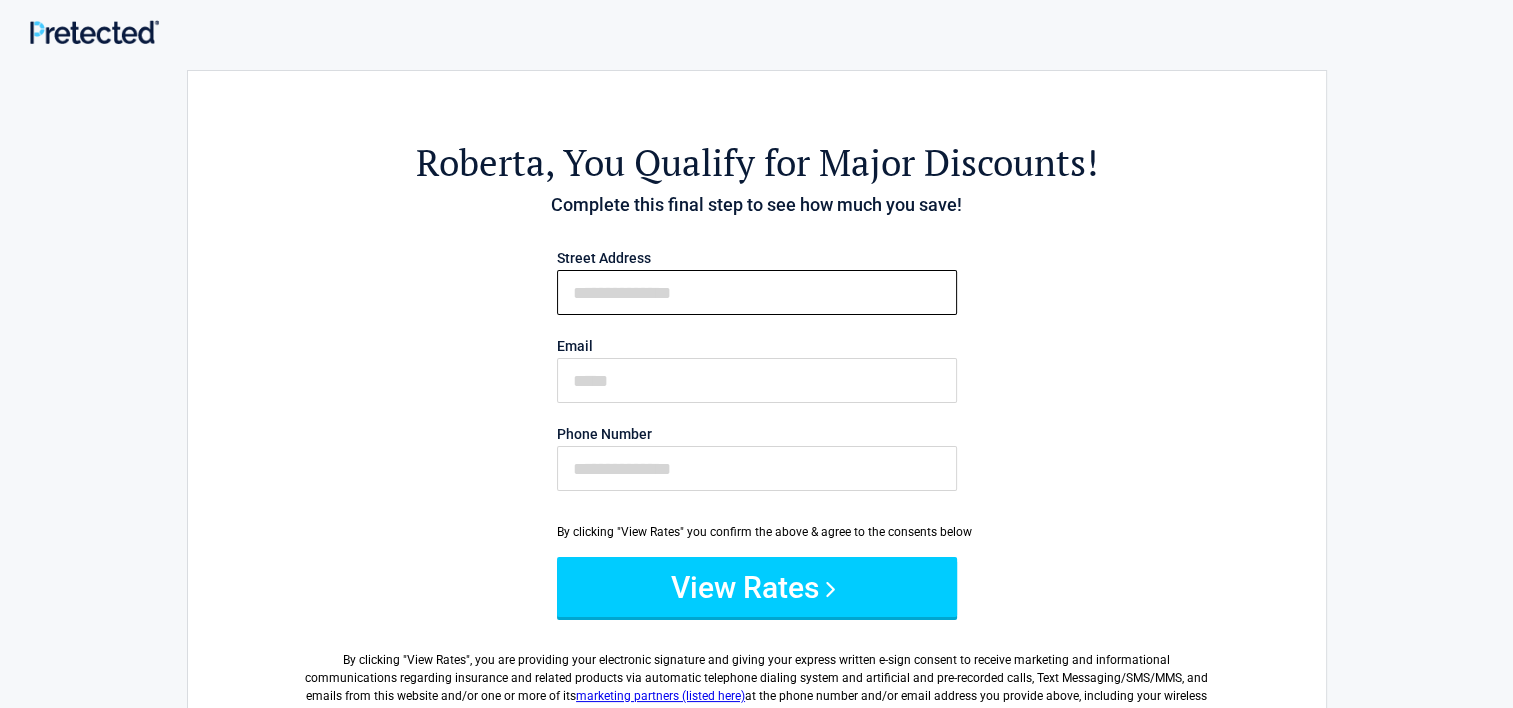 click on "First Name" at bounding box center [757, 292] 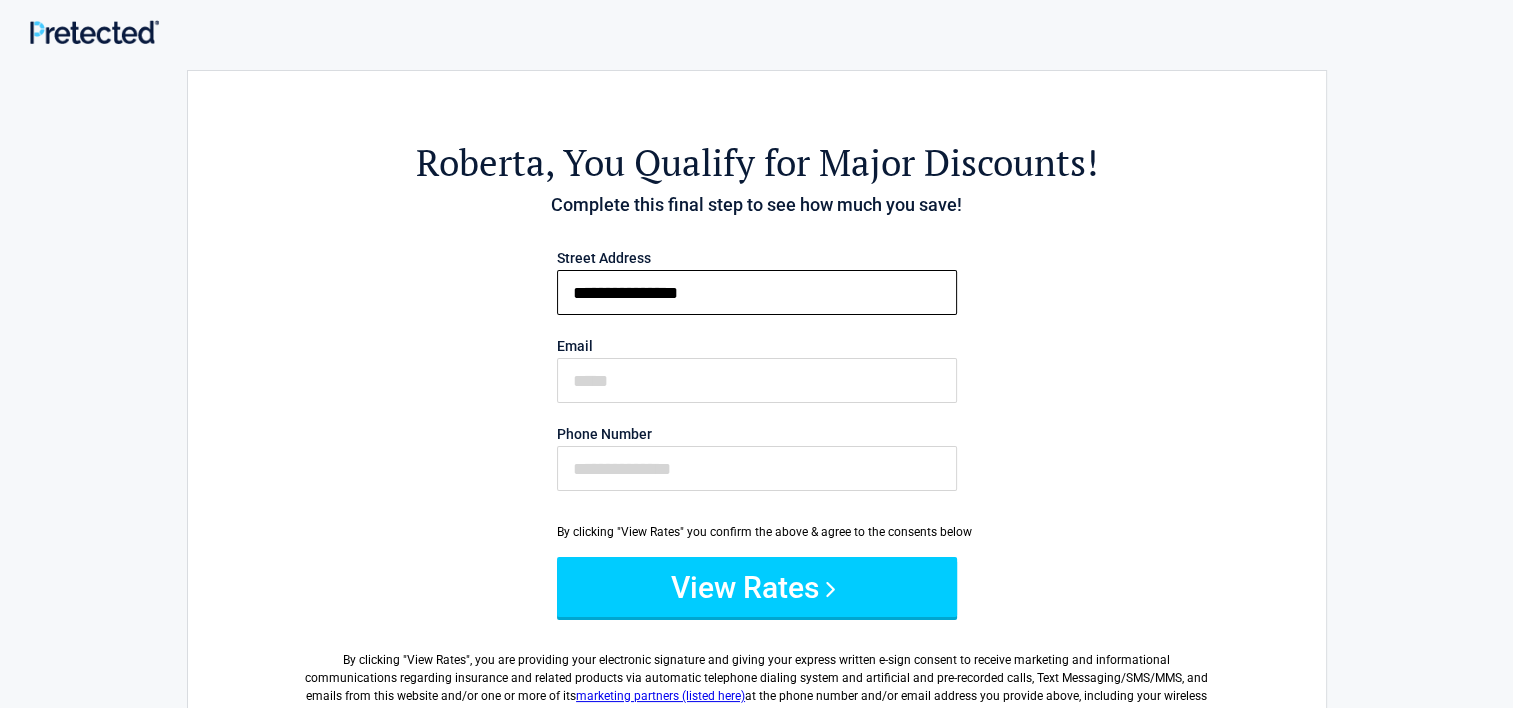 click on "**********" at bounding box center (757, 292) 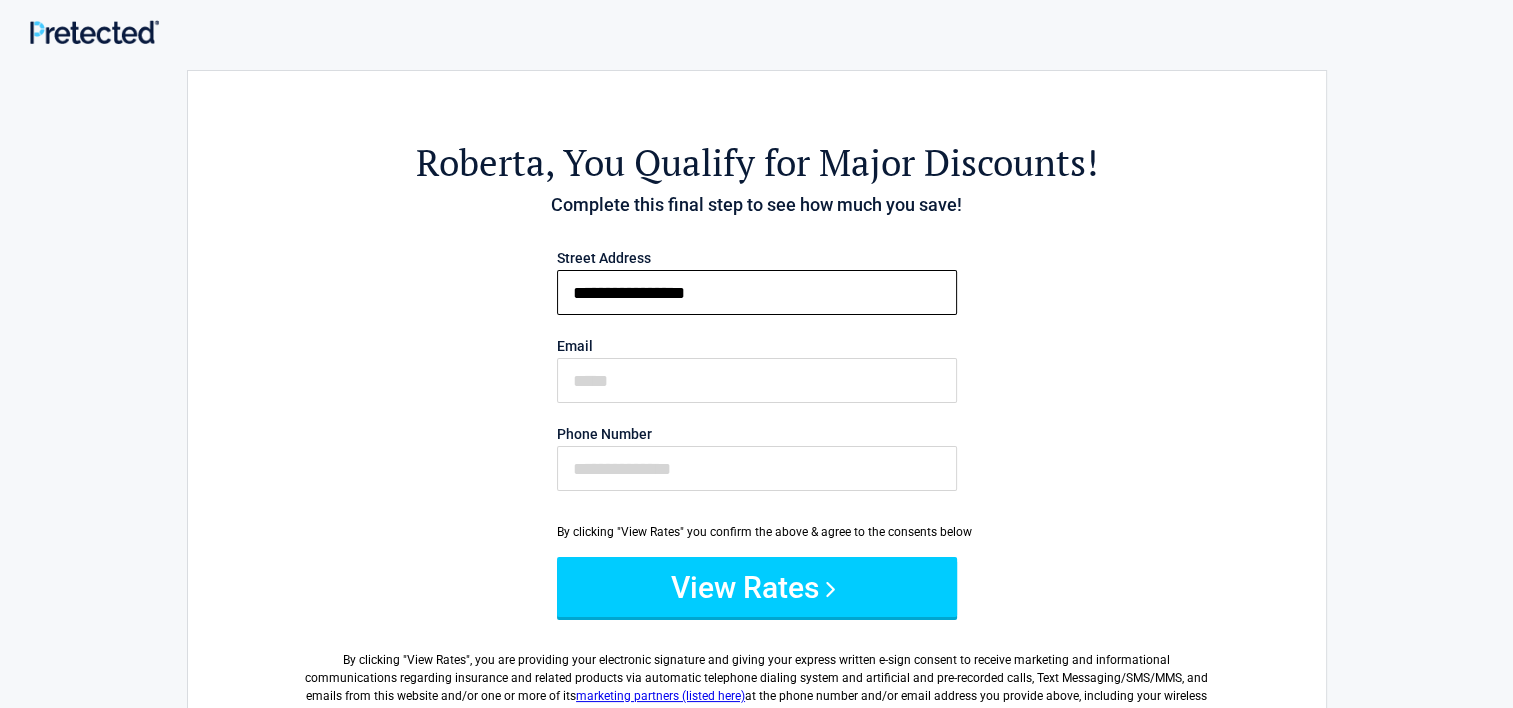 type on "**********" 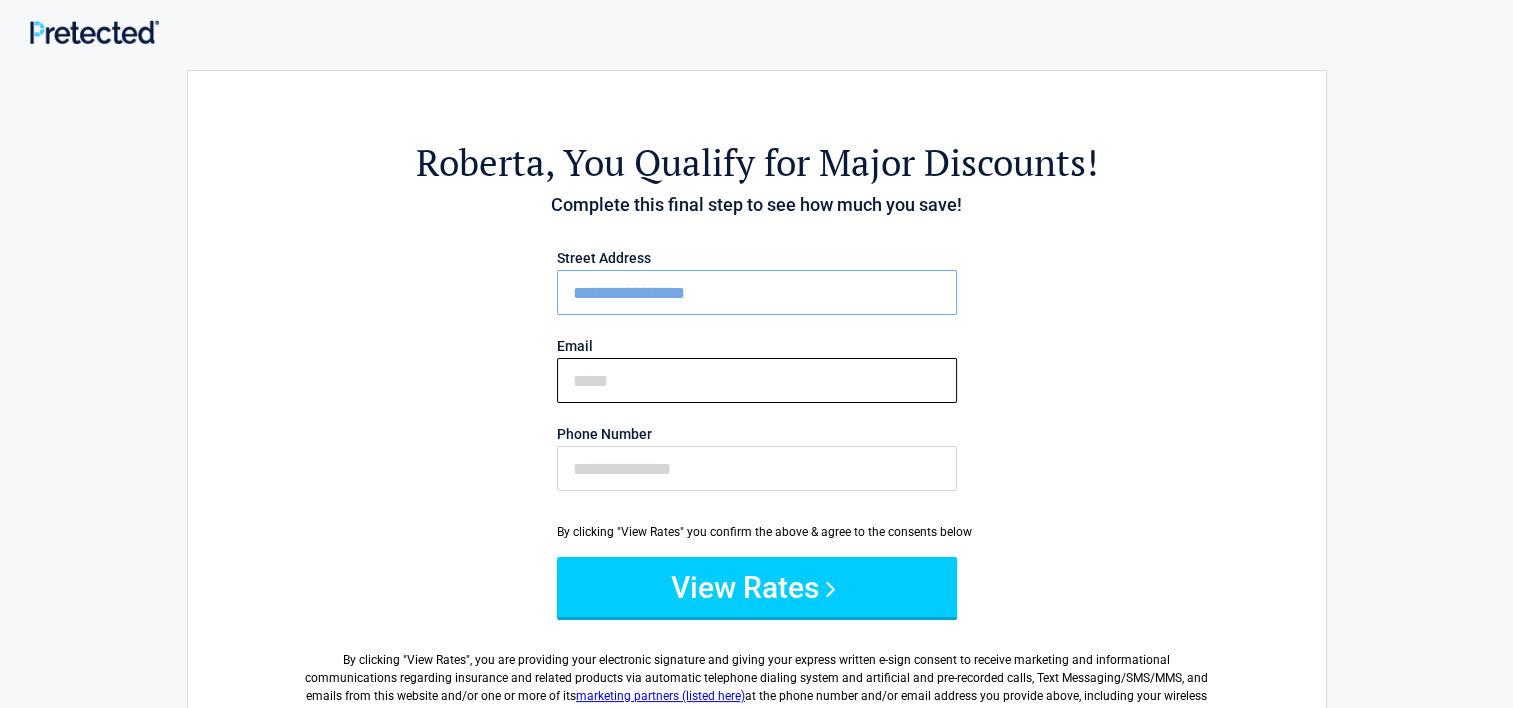 click on "Email" at bounding box center (757, 380) 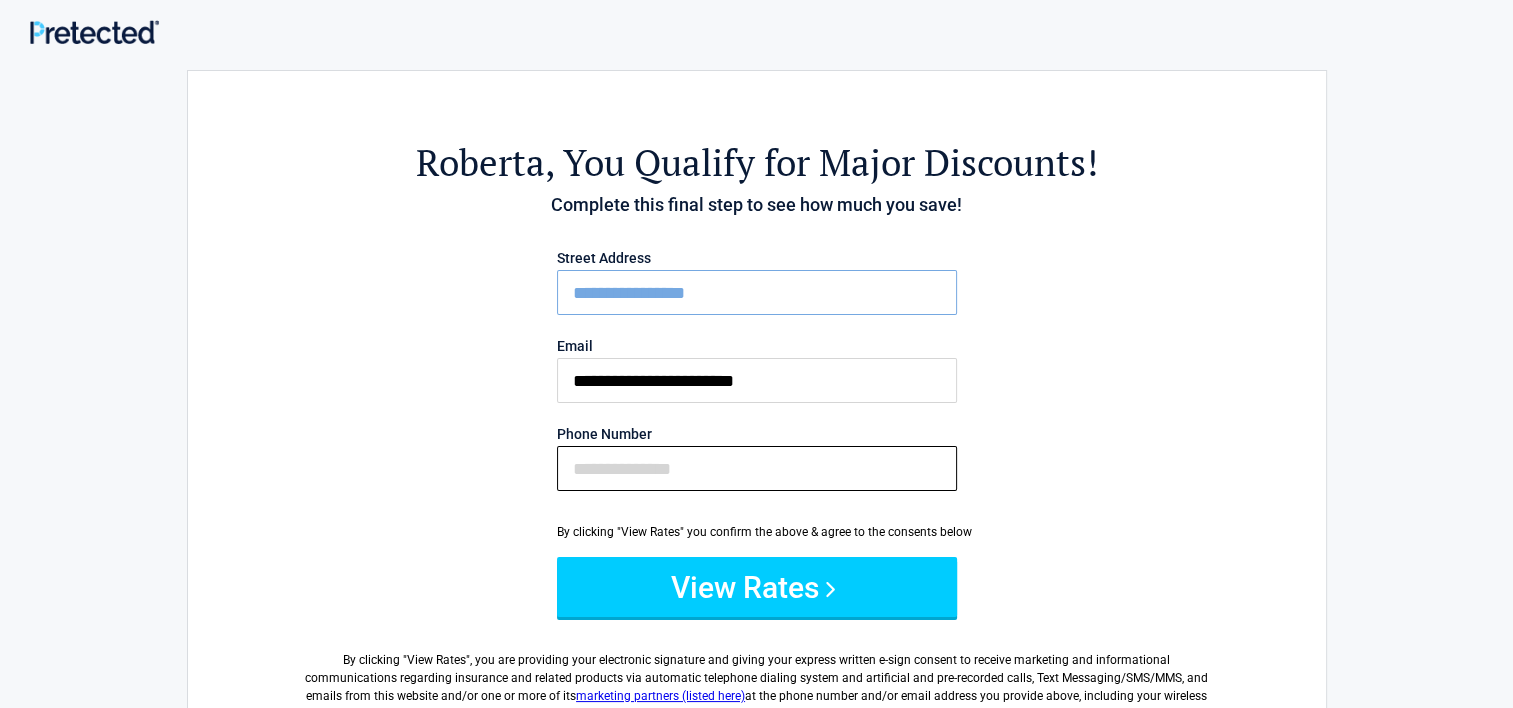 click on "Phone Number" at bounding box center [757, 468] 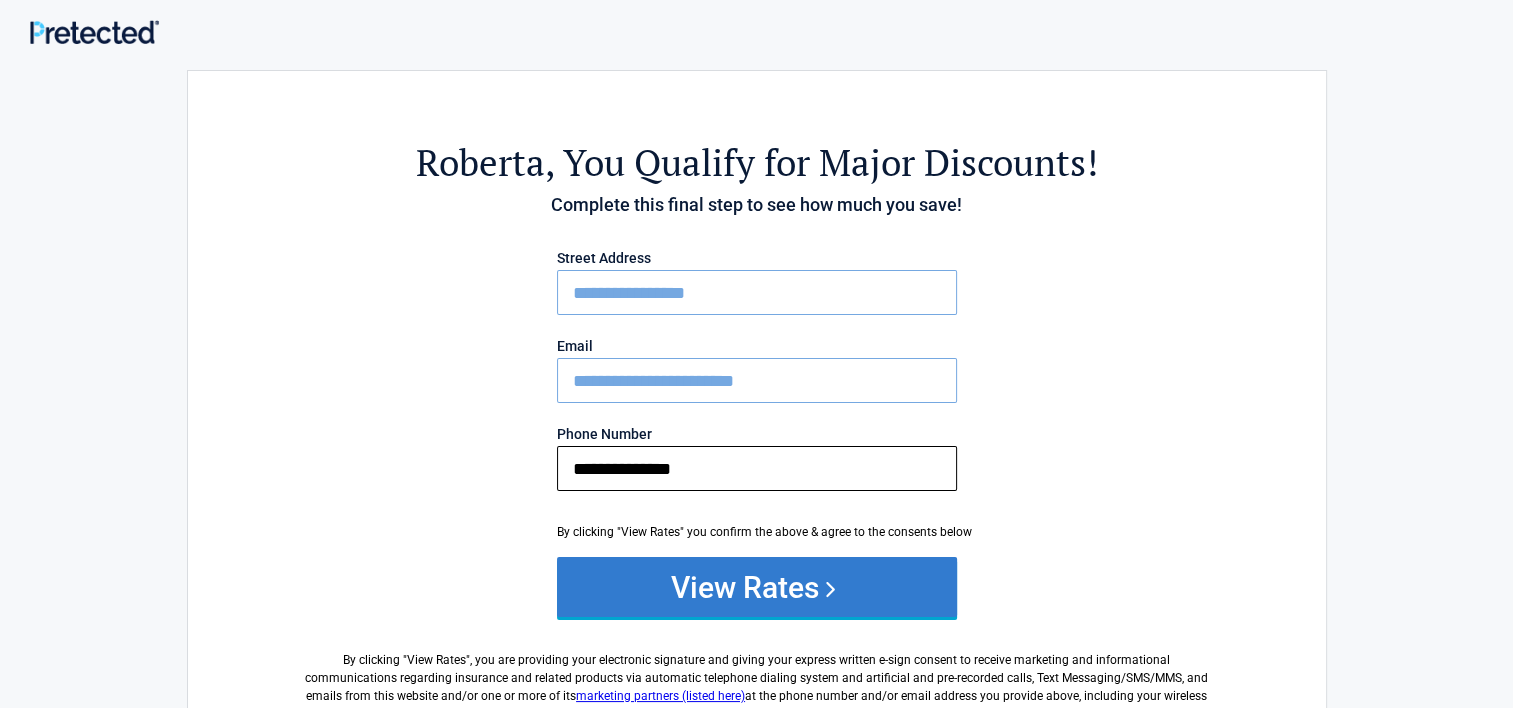 type on "**********" 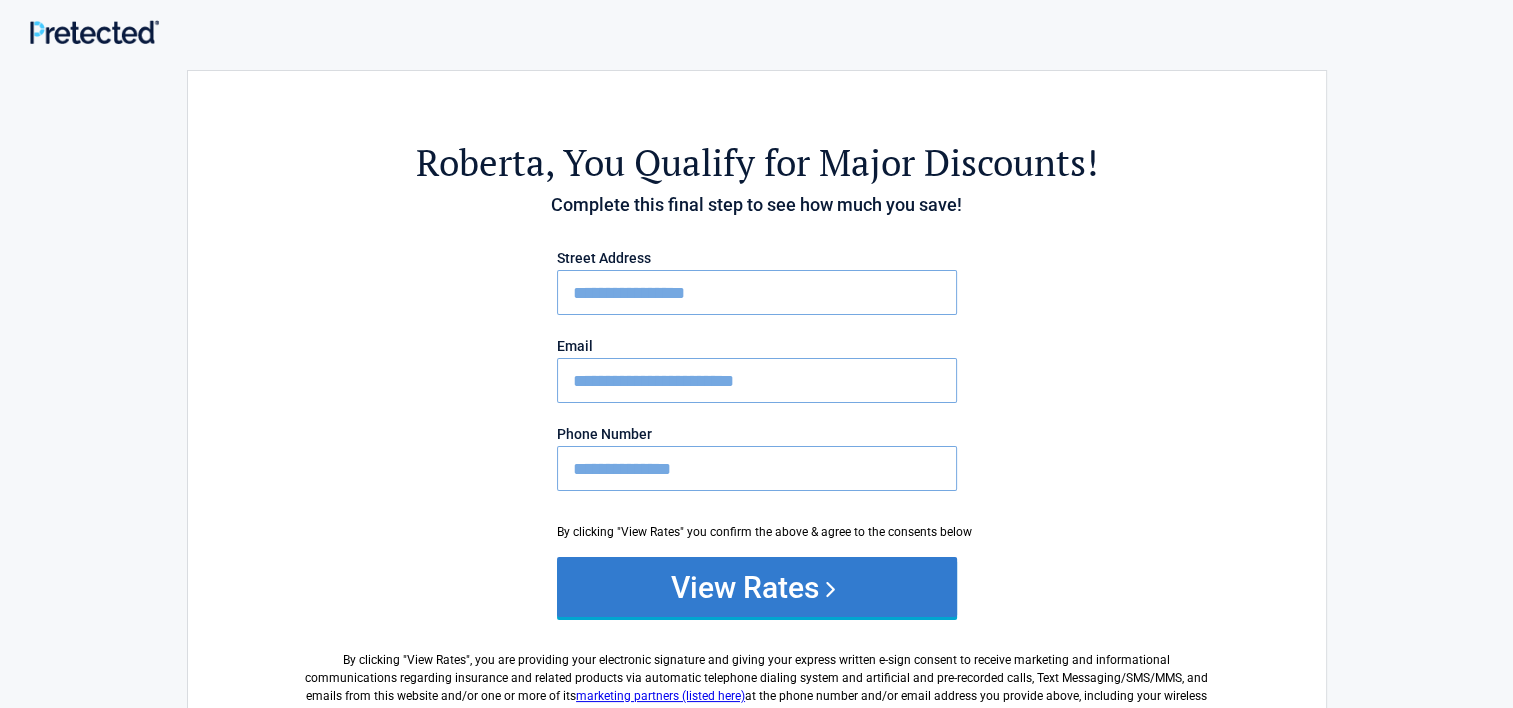 click on "View Rates" at bounding box center (757, 587) 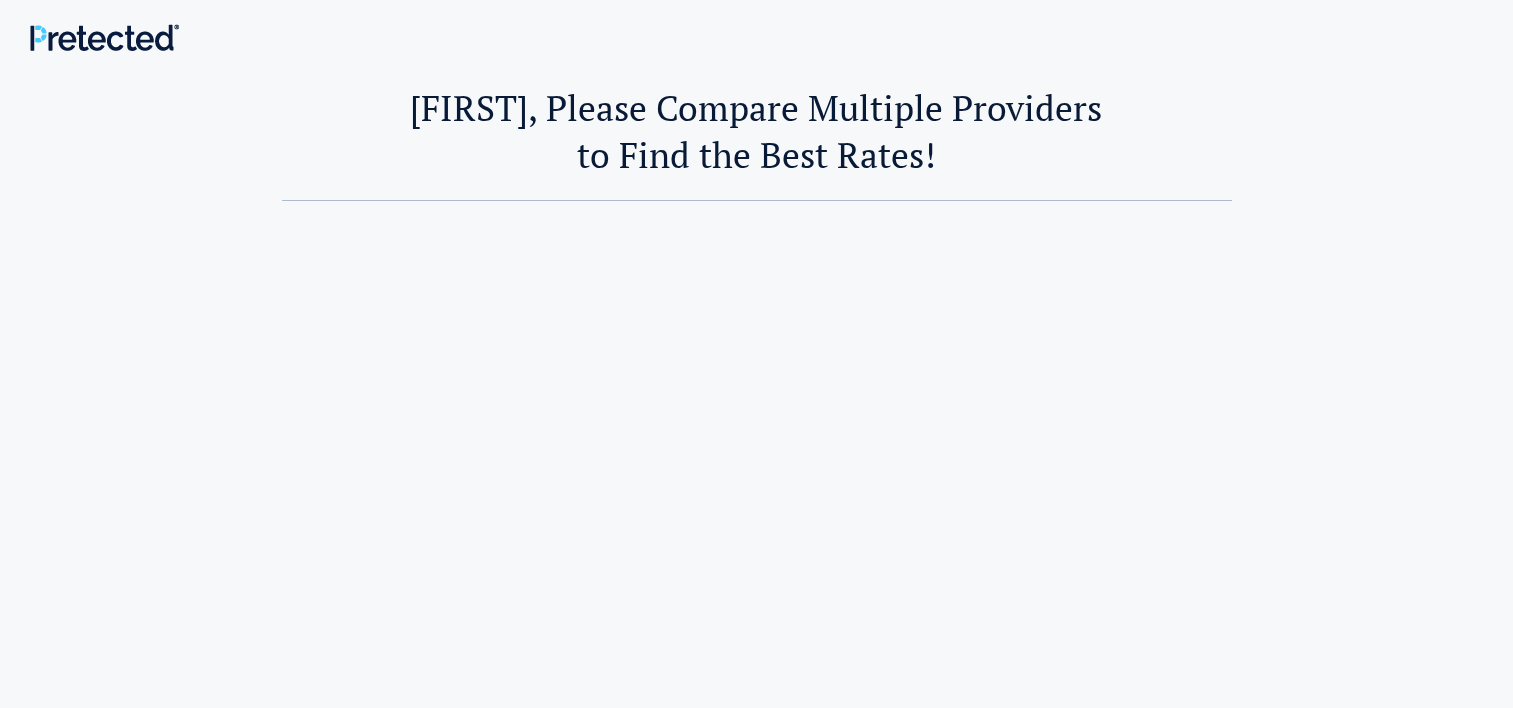 scroll, scrollTop: 0, scrollLeft: 0, axis: both 